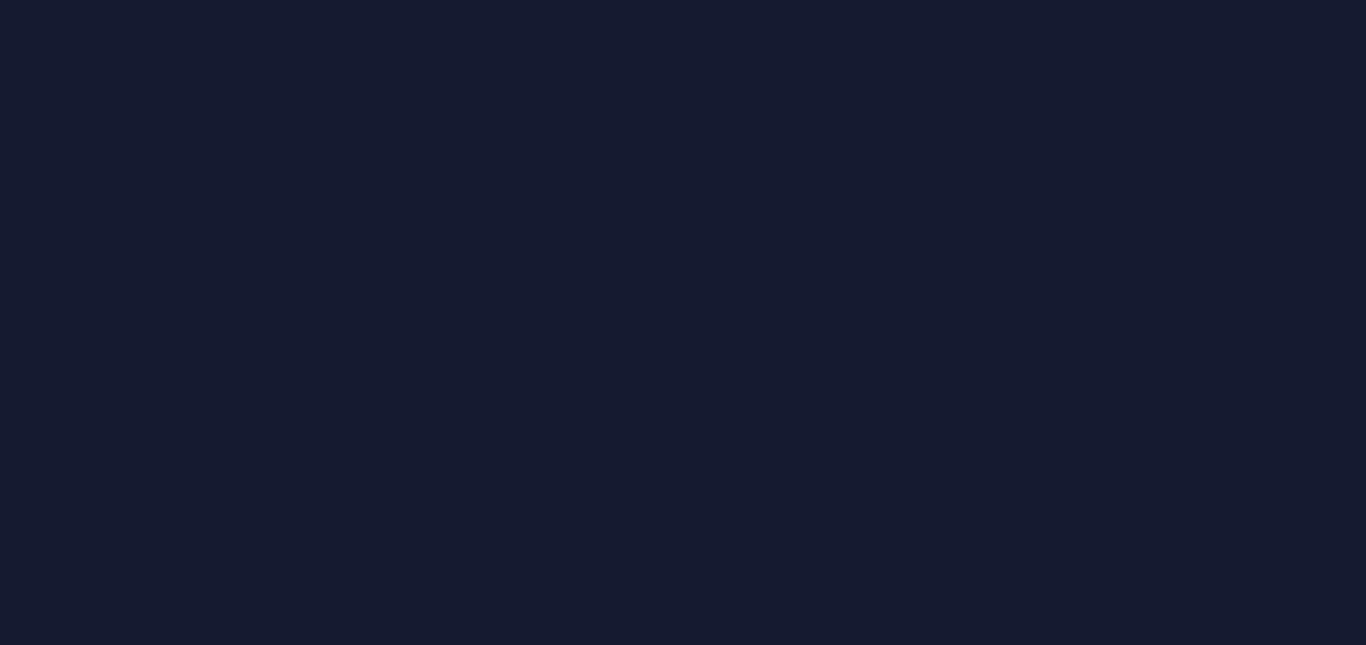 scroll, scrollTop: 0, scrollLeft: 0, axis: both 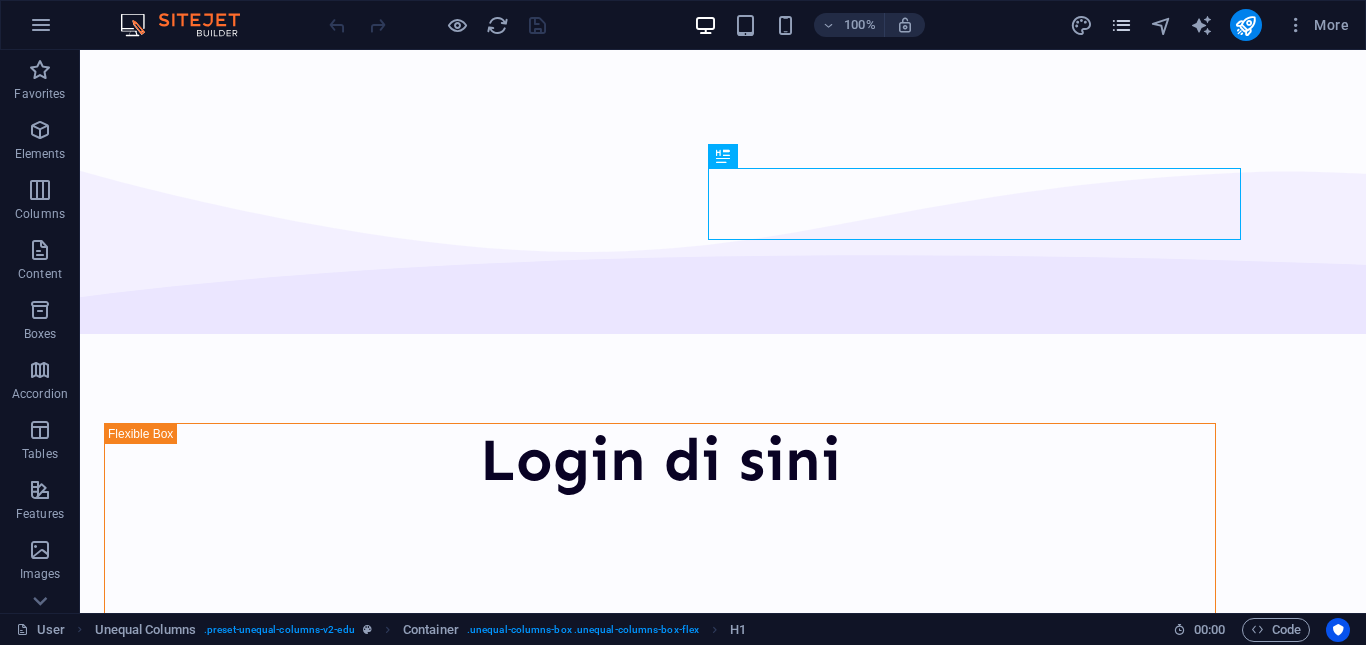 click at bounding box center [1121, 25] 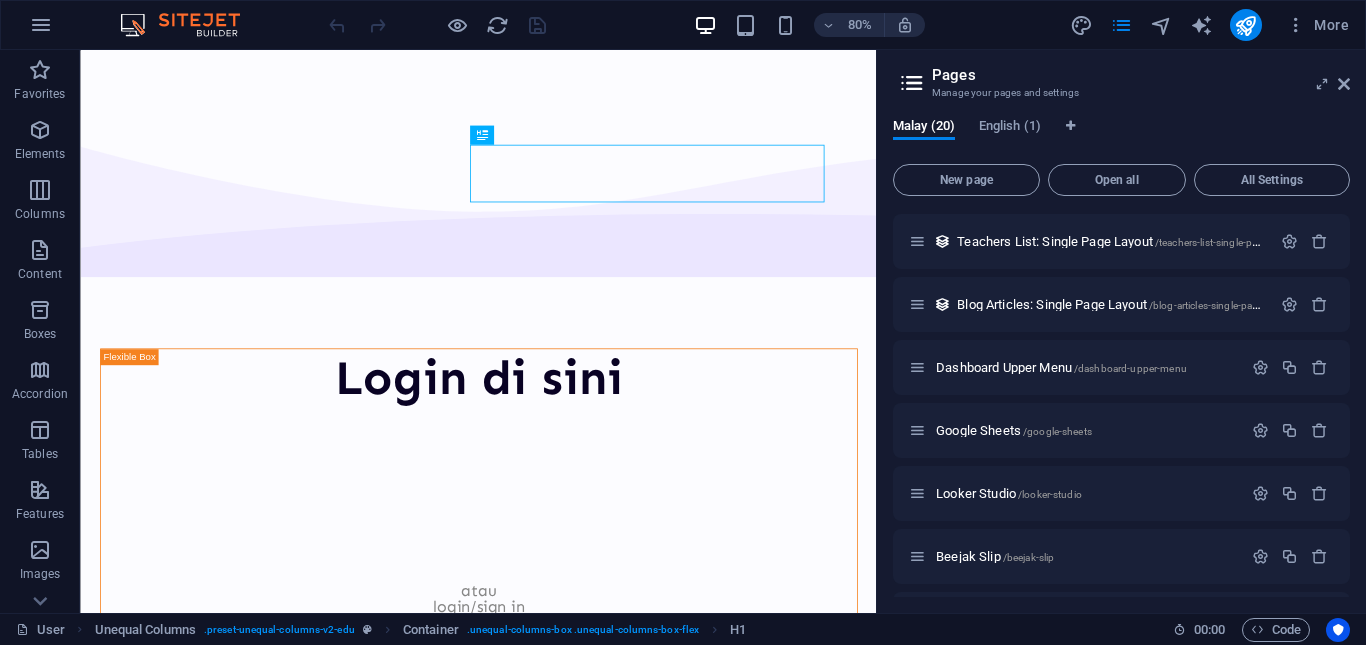 scroll, scrollTop: 800, scrollLeft: 0, axis: vertical 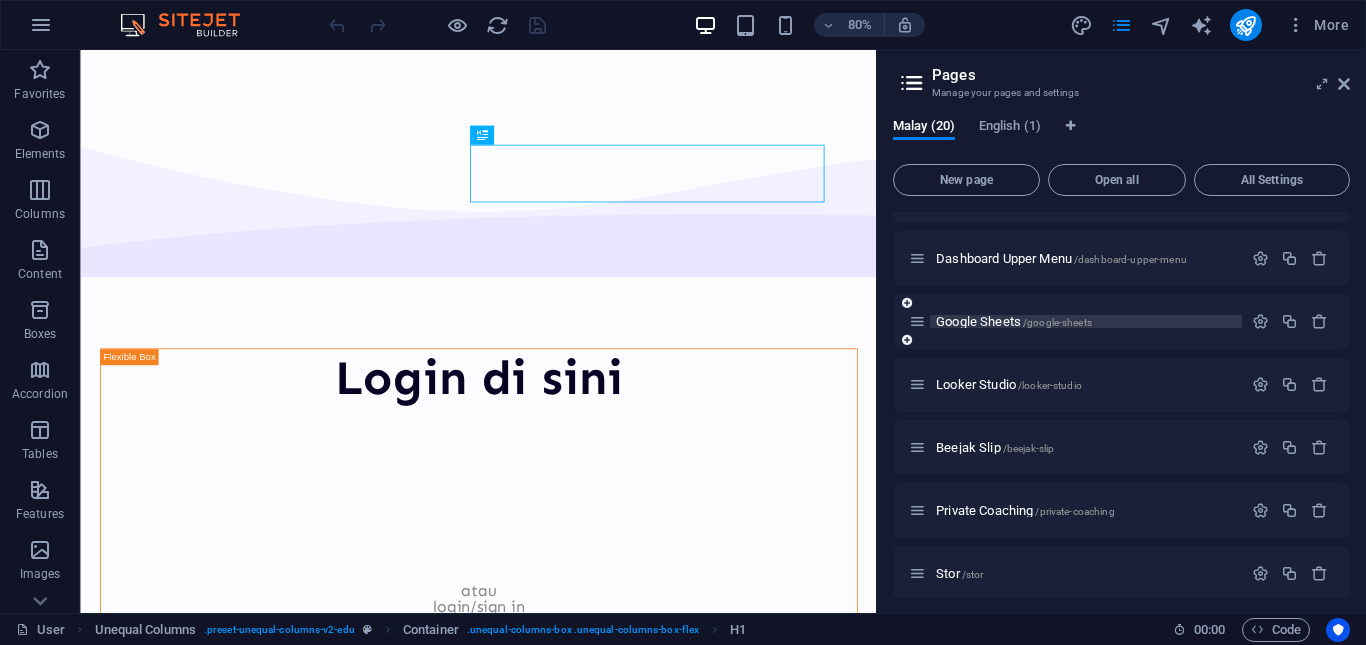 click on "Google Sheets /google-sheets" at bounding box center [1014, 321] 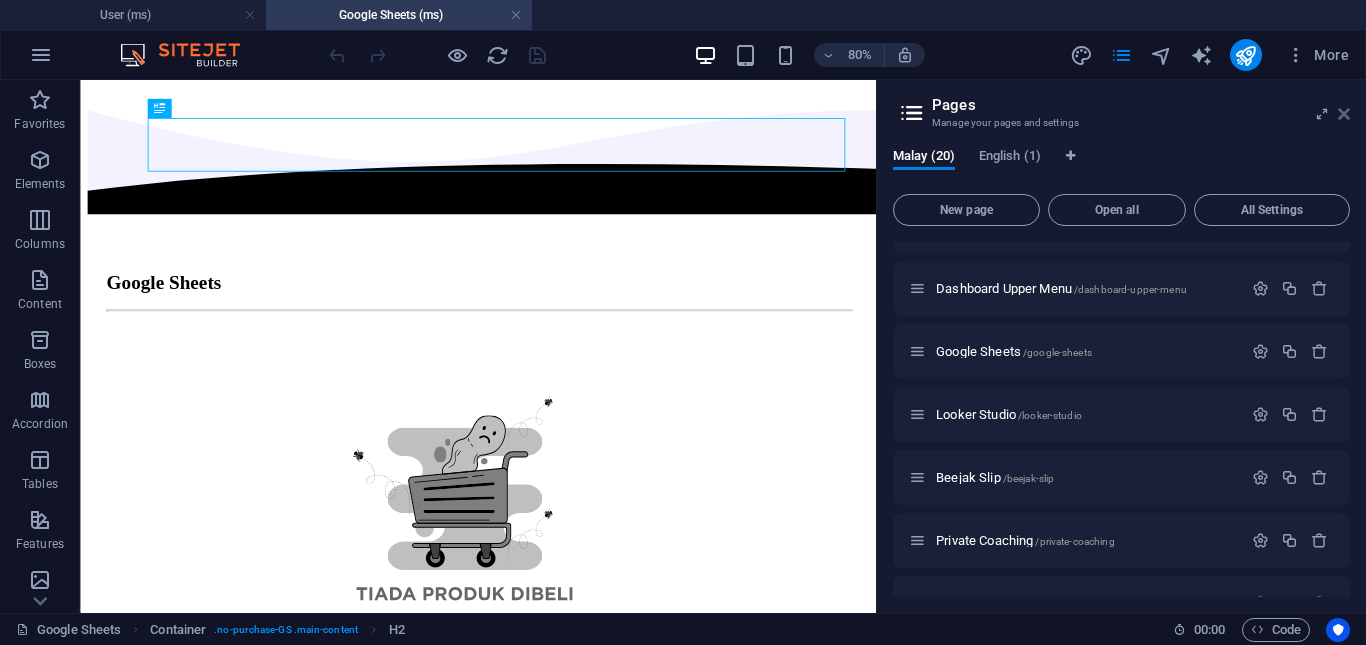 scroll, scrollTop: 0, scrollLeft: 0, axis: both 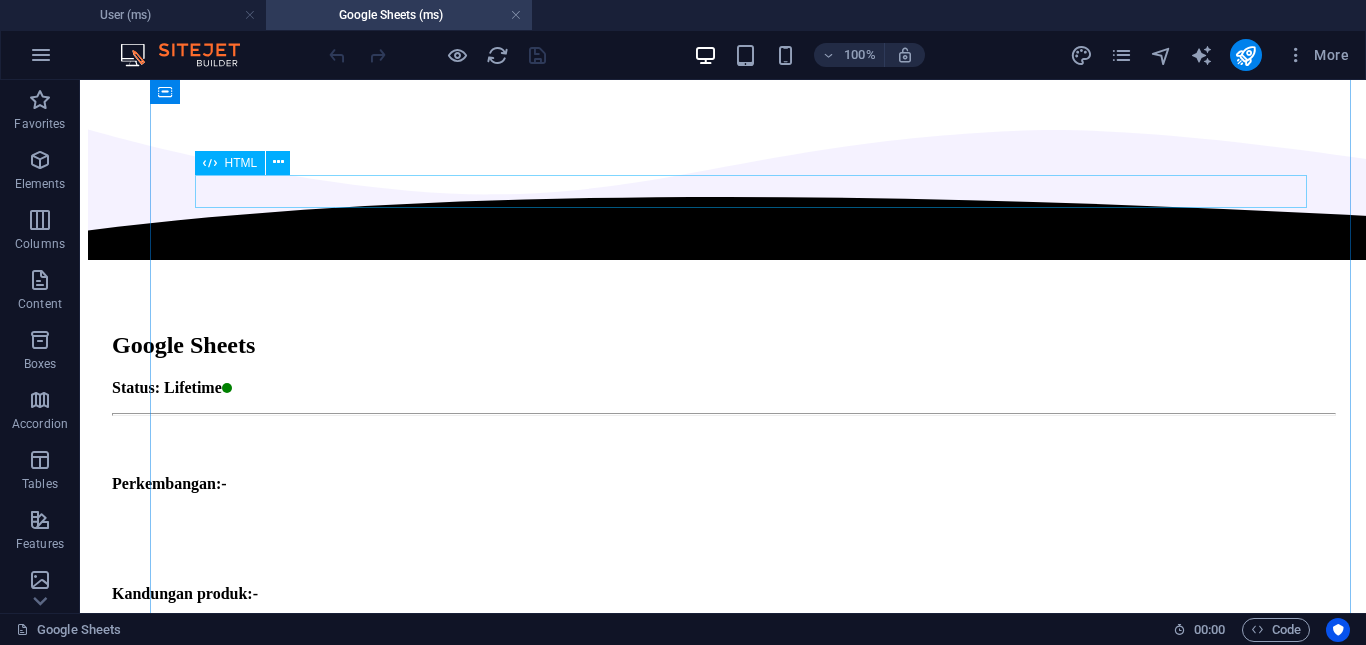 click at bounding box center [723, 514] 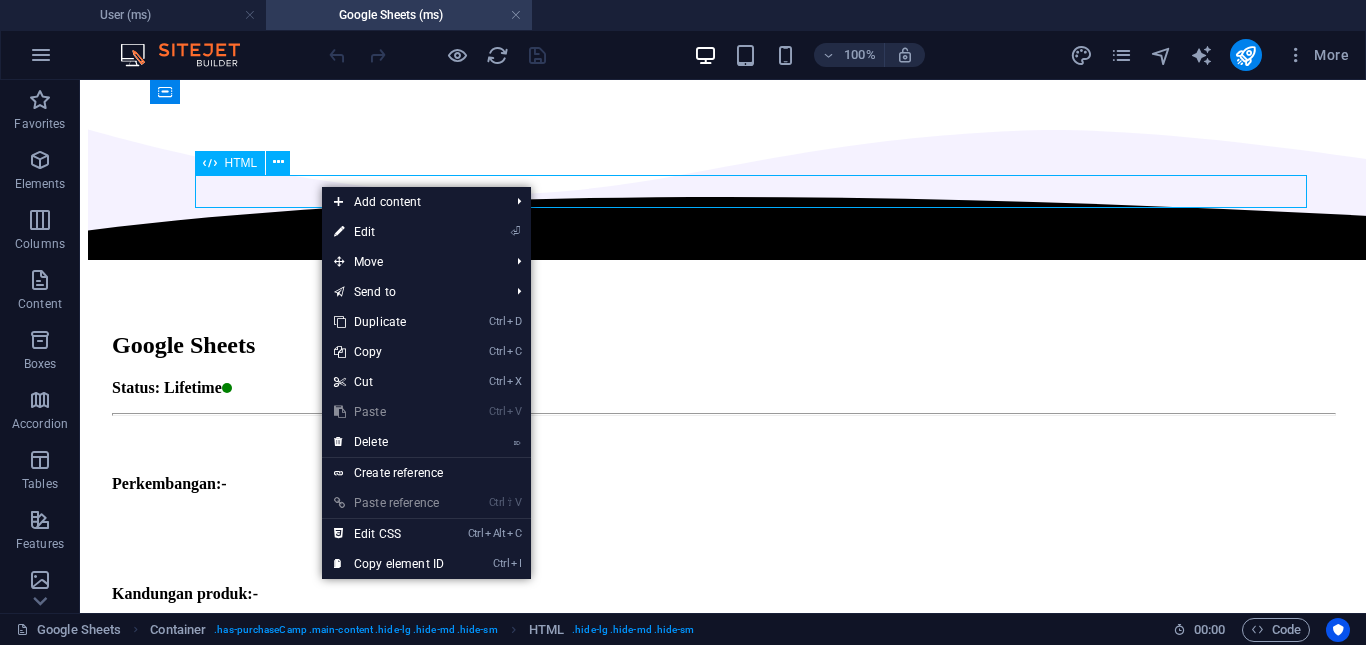 click at bounding box center (723, 514) 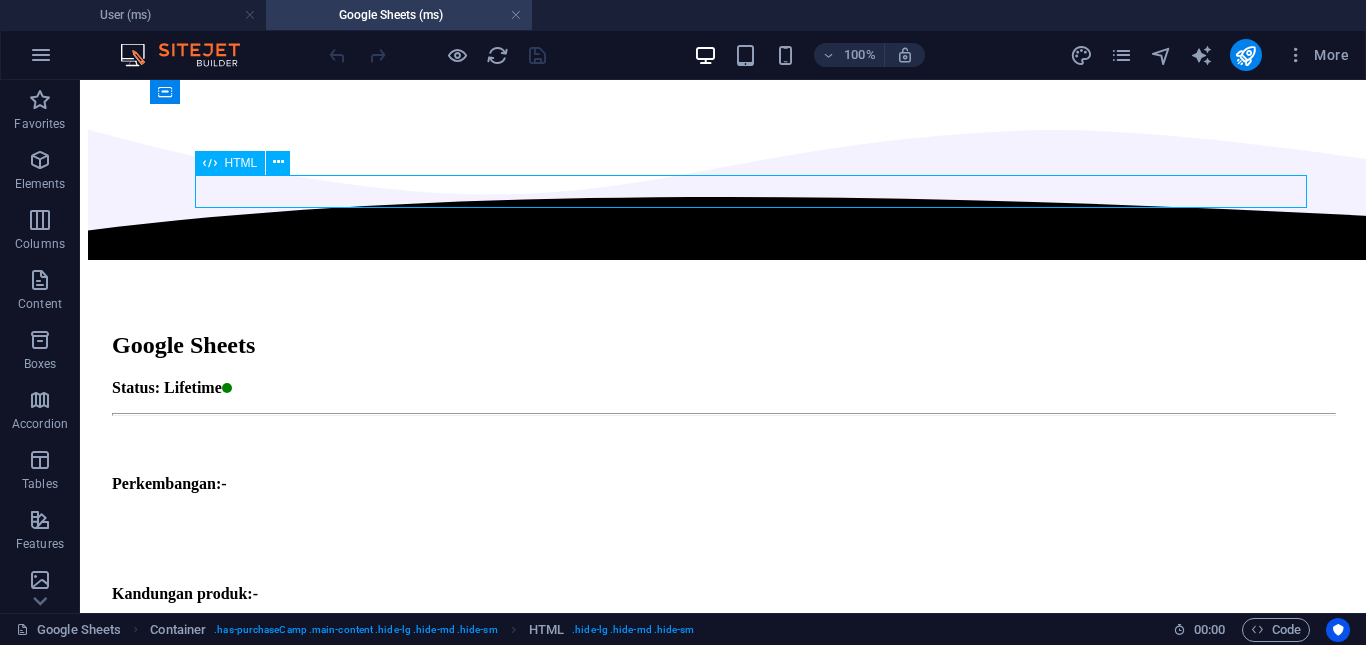 drag, startPoint x: 299, startPoint y: 187, endPoint x: 377, endPoint y: 265, distance: 110.308655 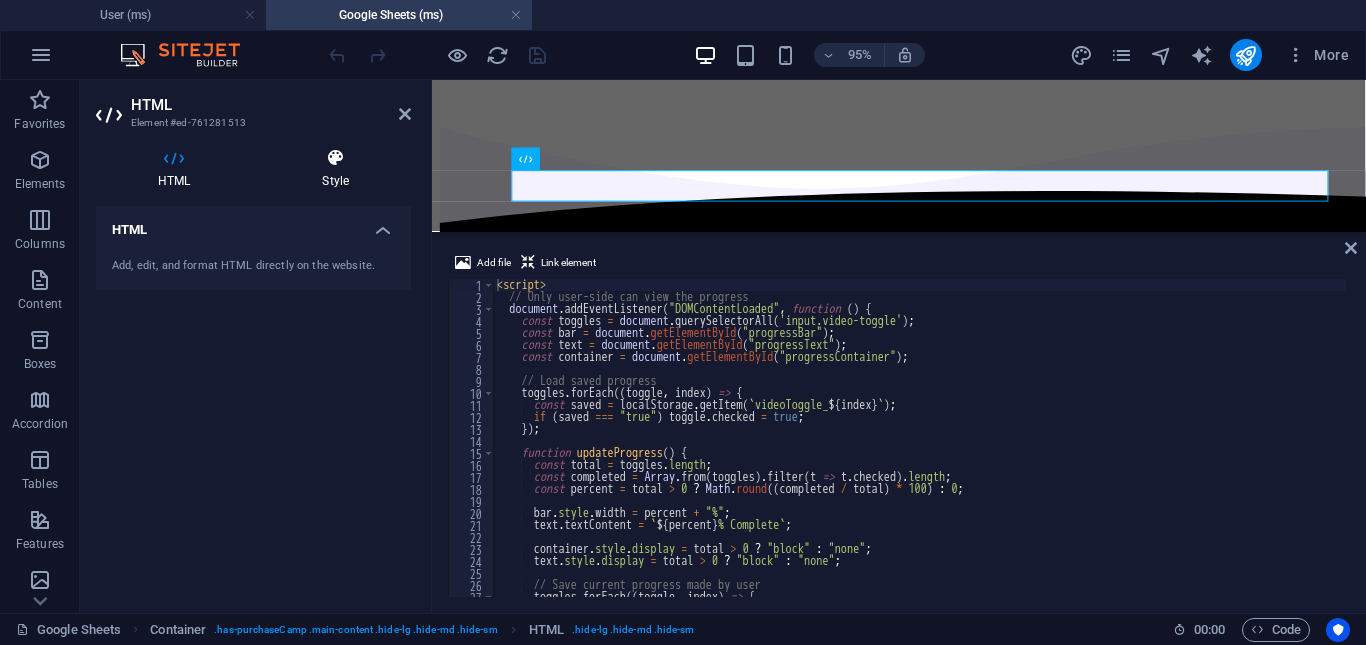 click at bounding box center (335, 158) 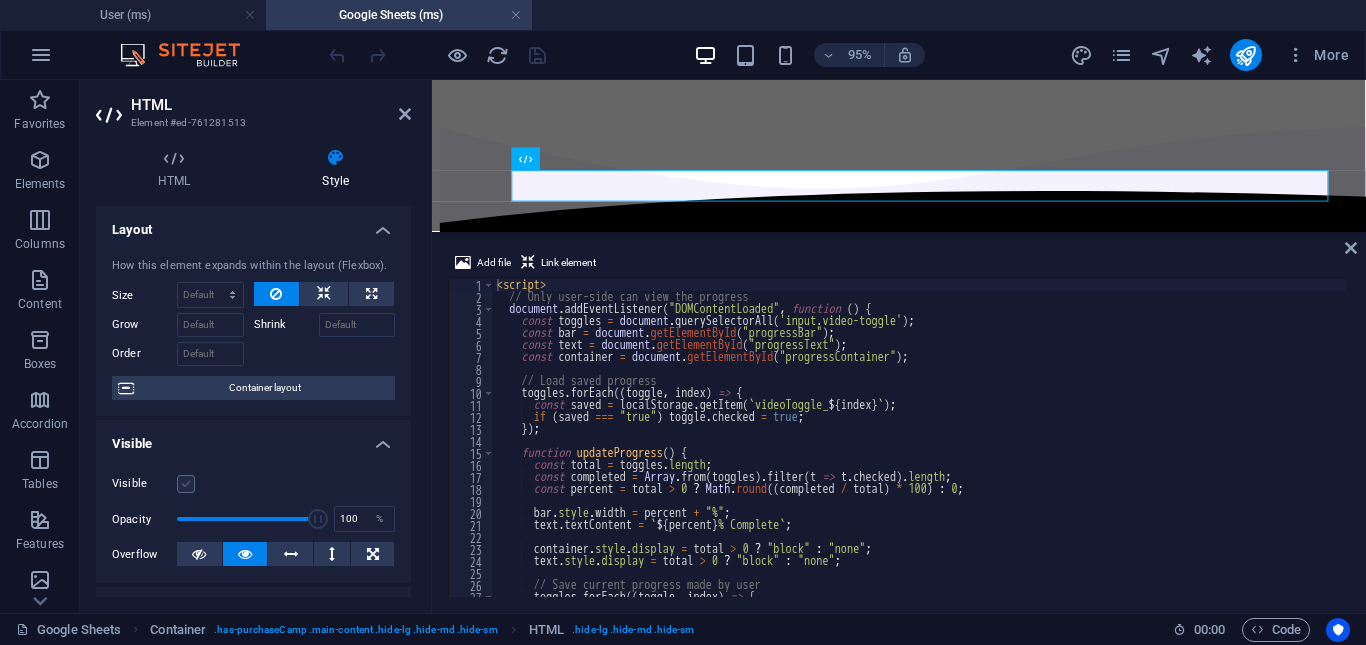 click at bounding box center [186, 484] 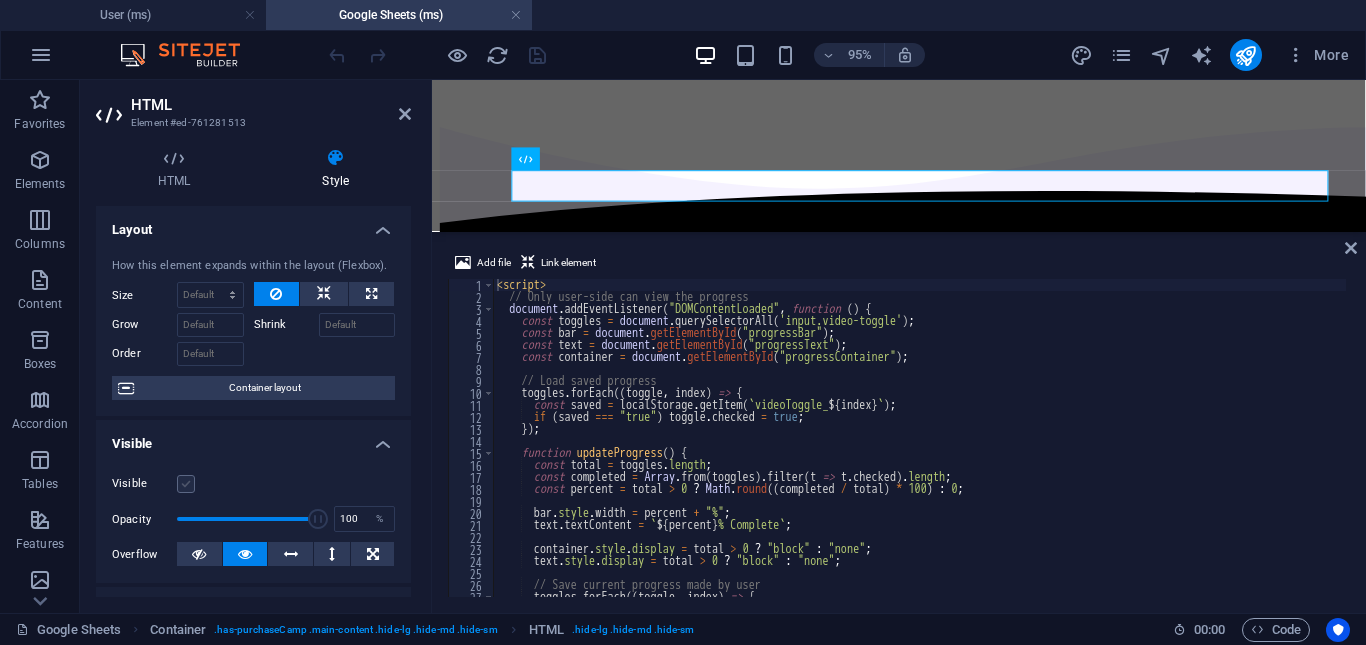 click on "Visible" at bounding box center [0, 0] 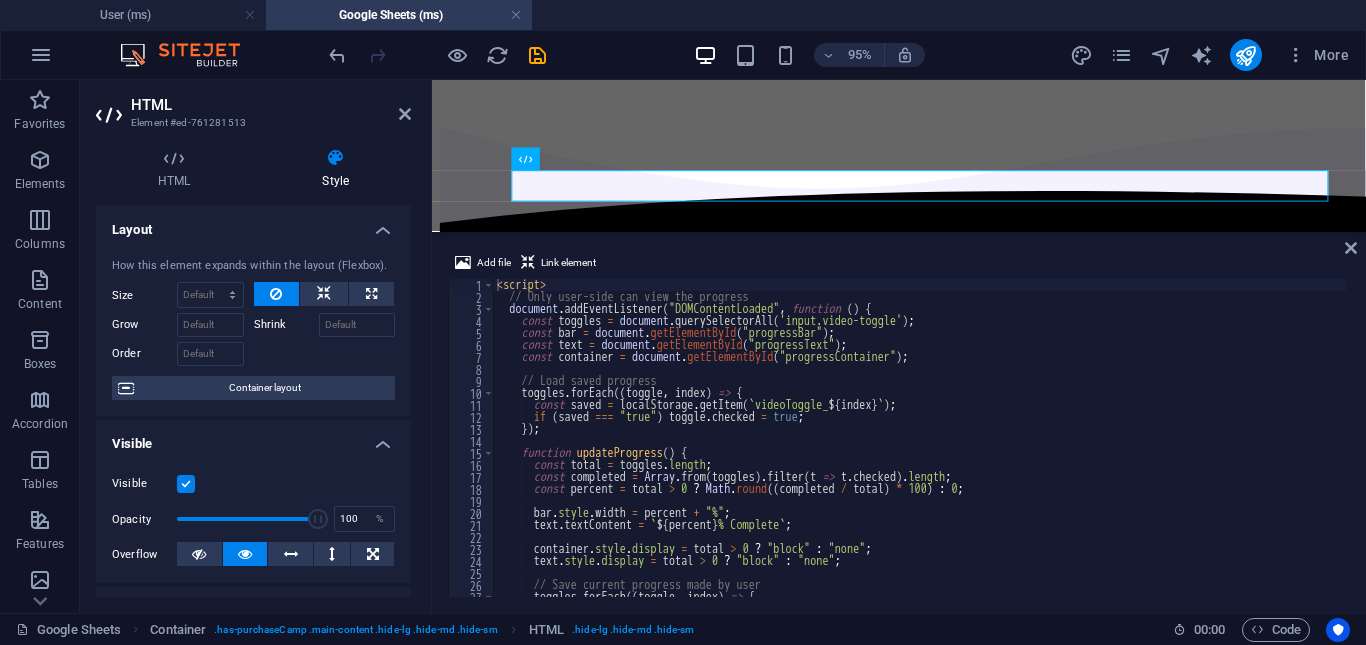 click at bounding box center [186, 484] 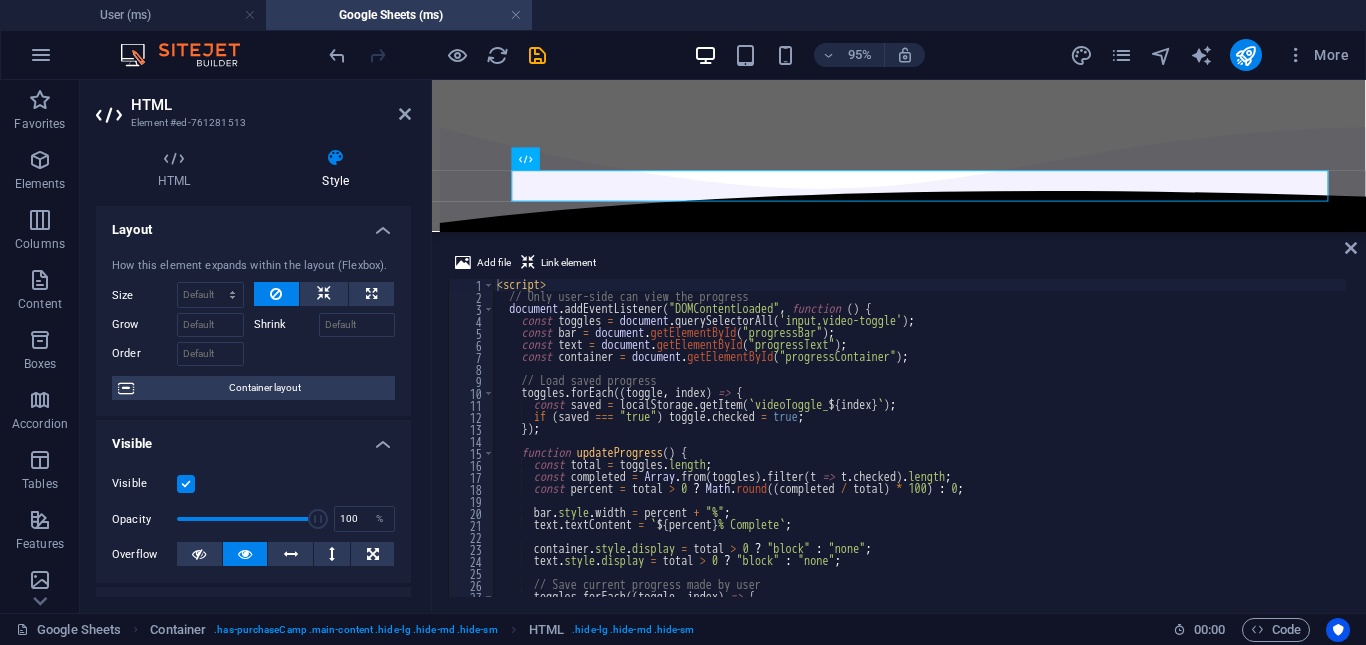 click on "Visible" at bounding box center [0, 0] 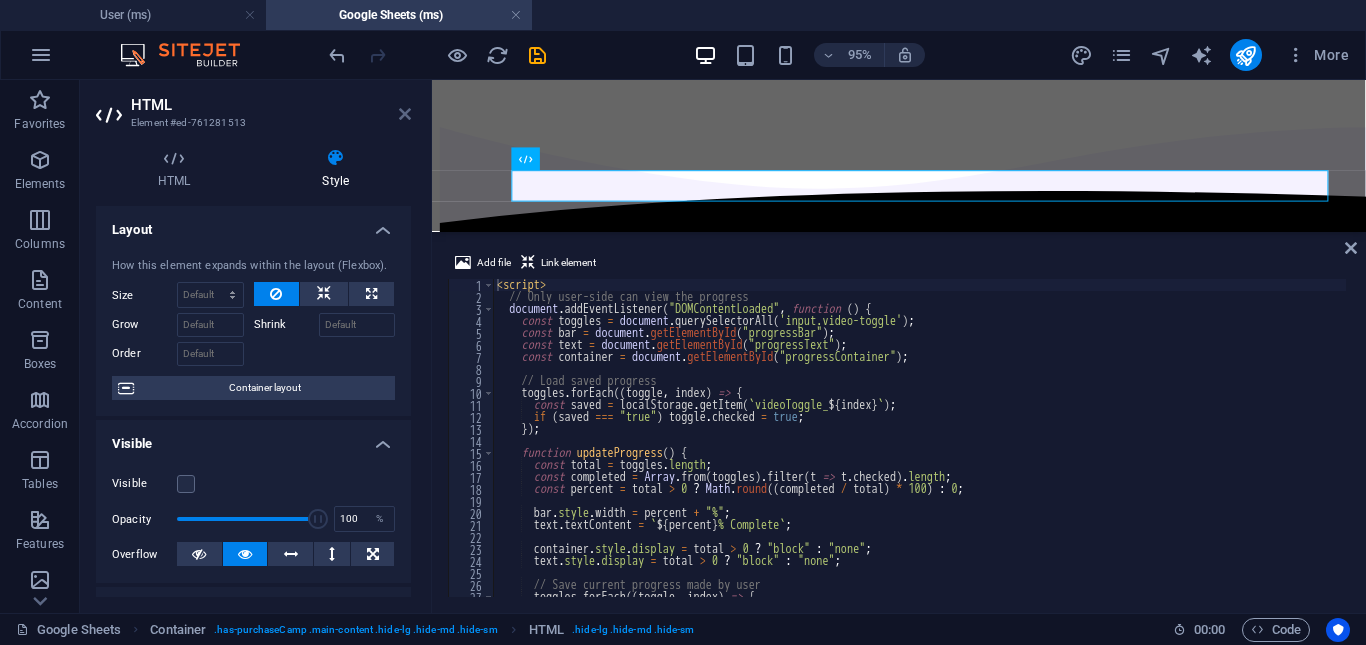 drag, startPoint x: 401, startPoint y: 116, endPoint x: 372, endPoint y: 137, distance: 35.805027 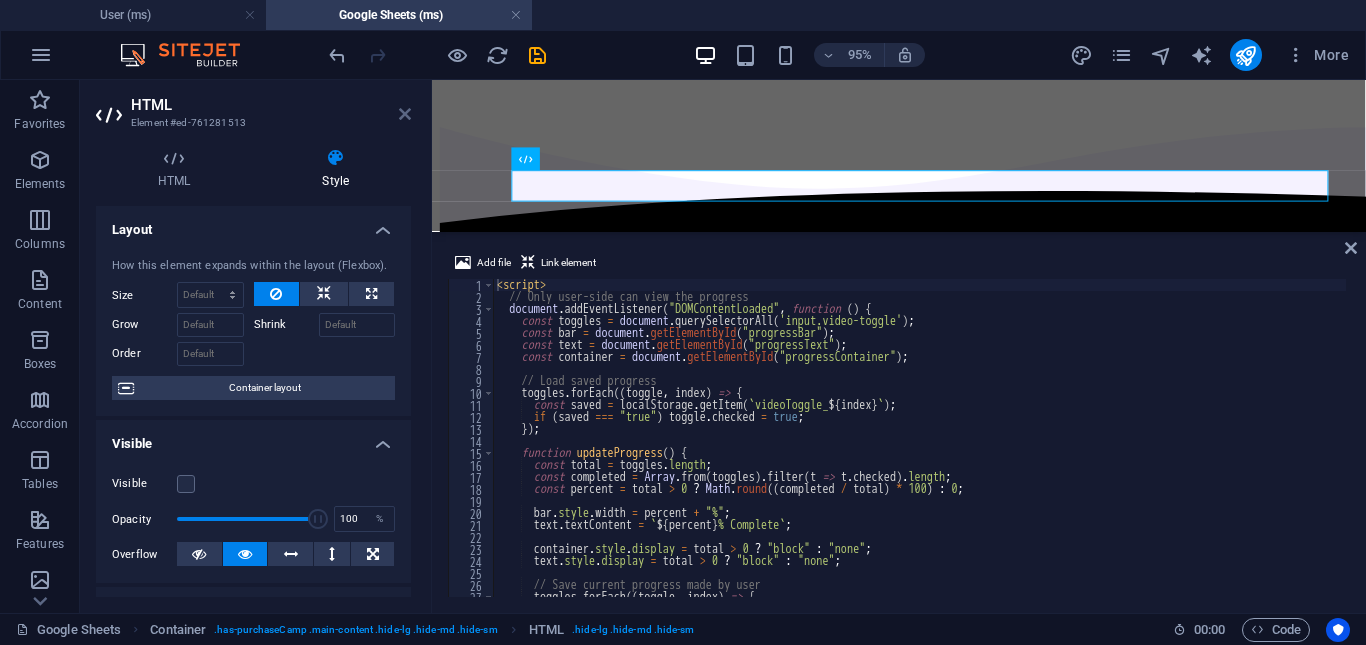 click at bounding box center (405, 114) 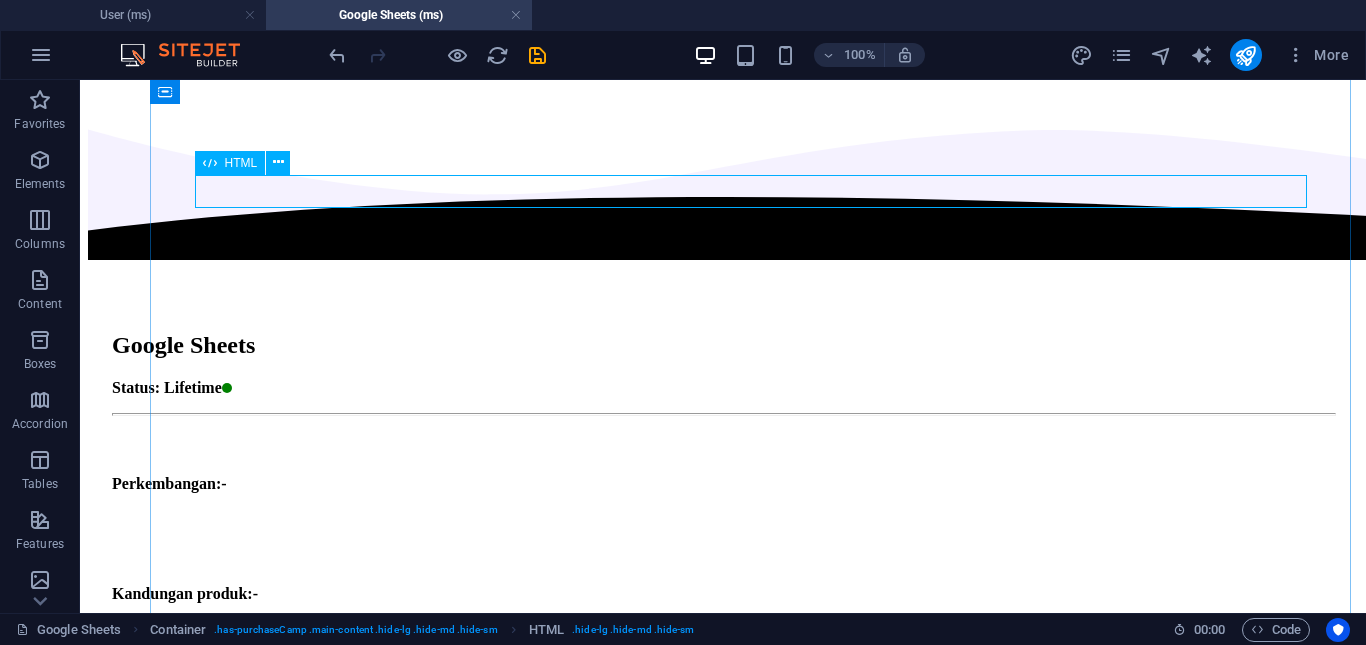 click at bounding box center (723, 514) 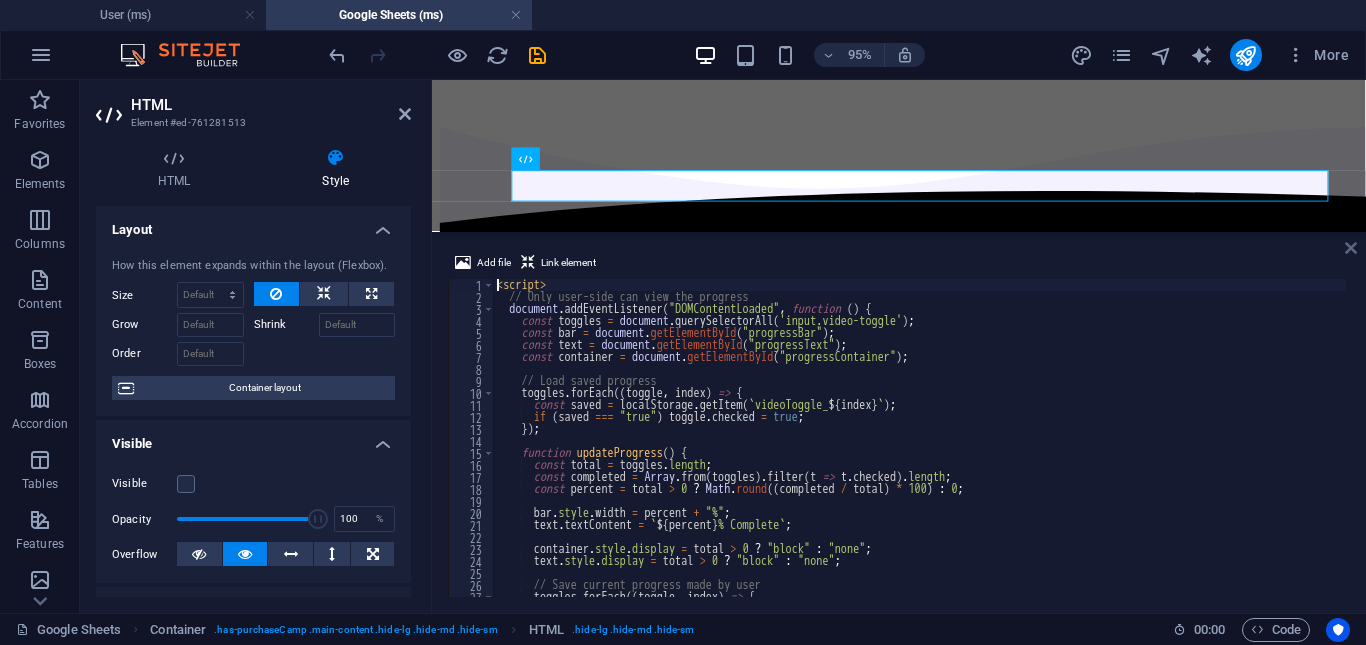click at bounding box center (1351, 248) 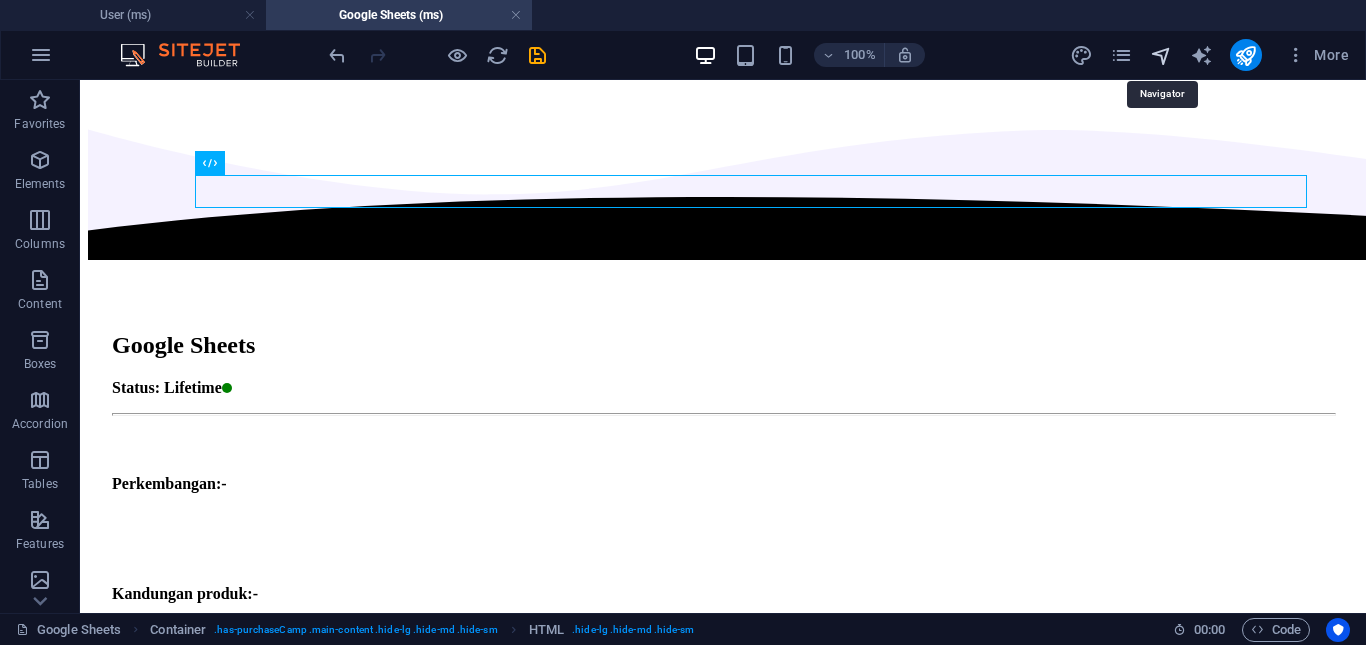 click at bounding box center [1161, 55] 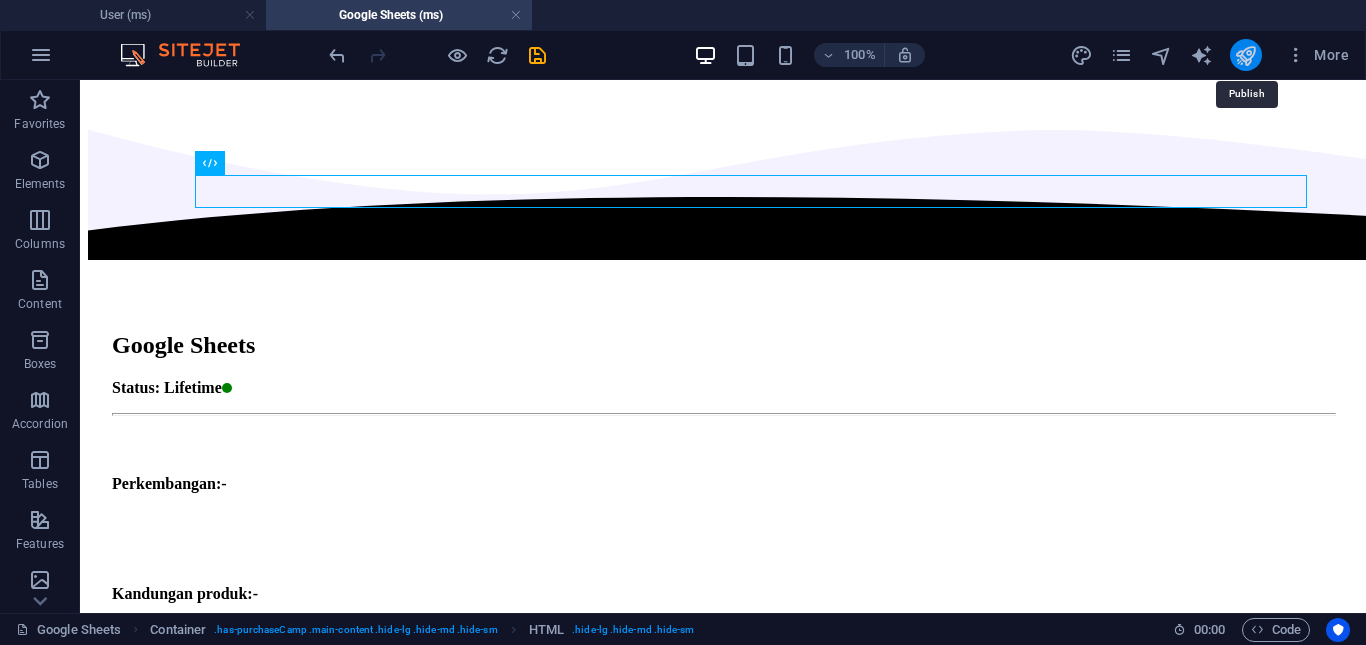 click at bounding box center (1245, 55) 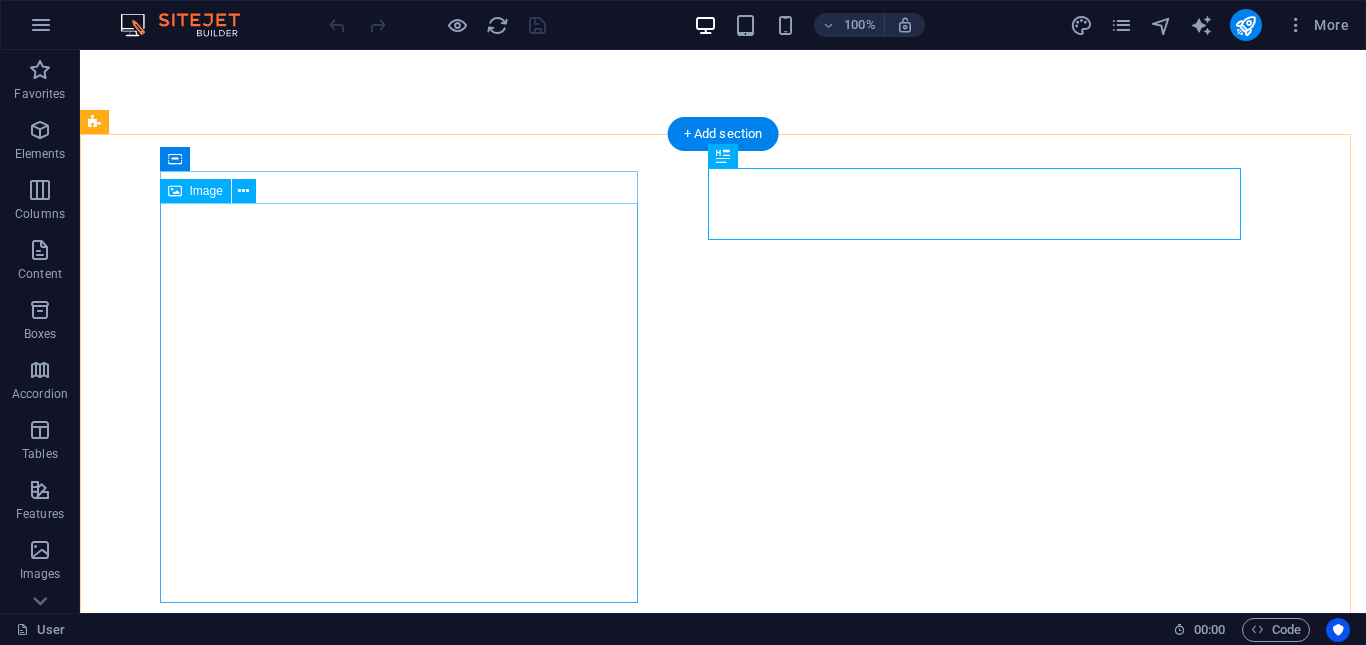 scroll, scrollTop: 0, scrollLeft: 0, axis: both 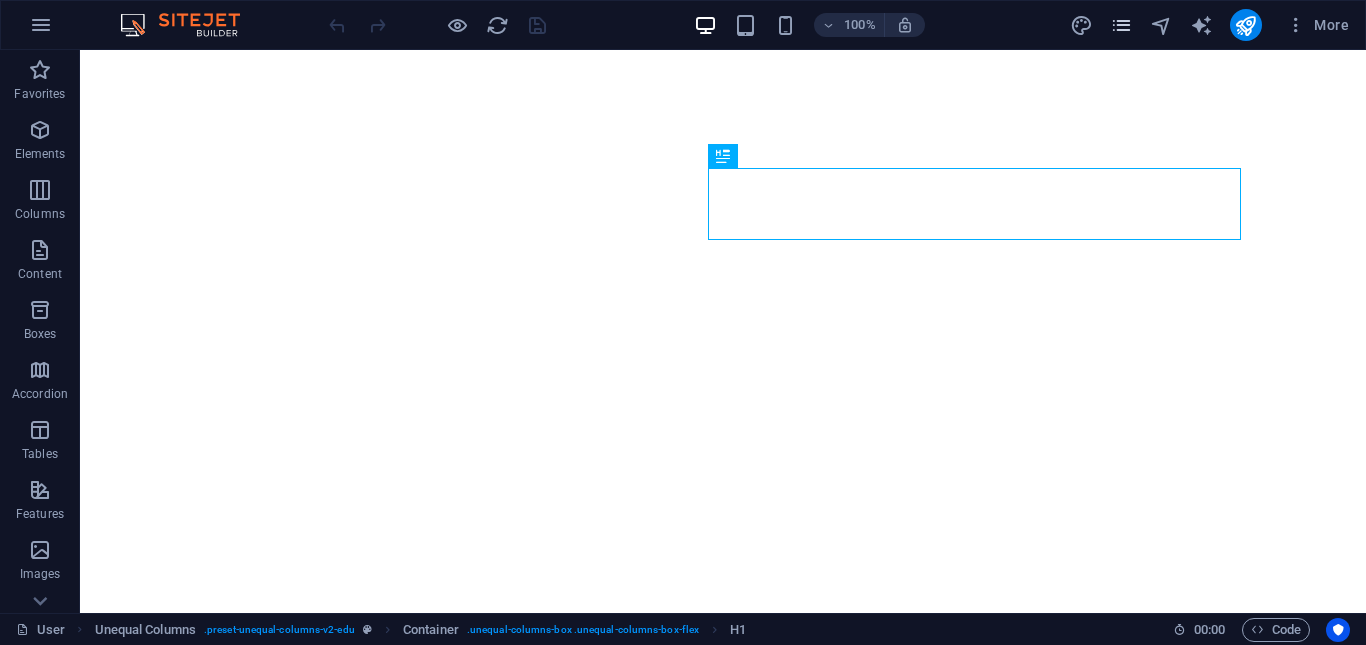 click at bounding box center [1121, 25] 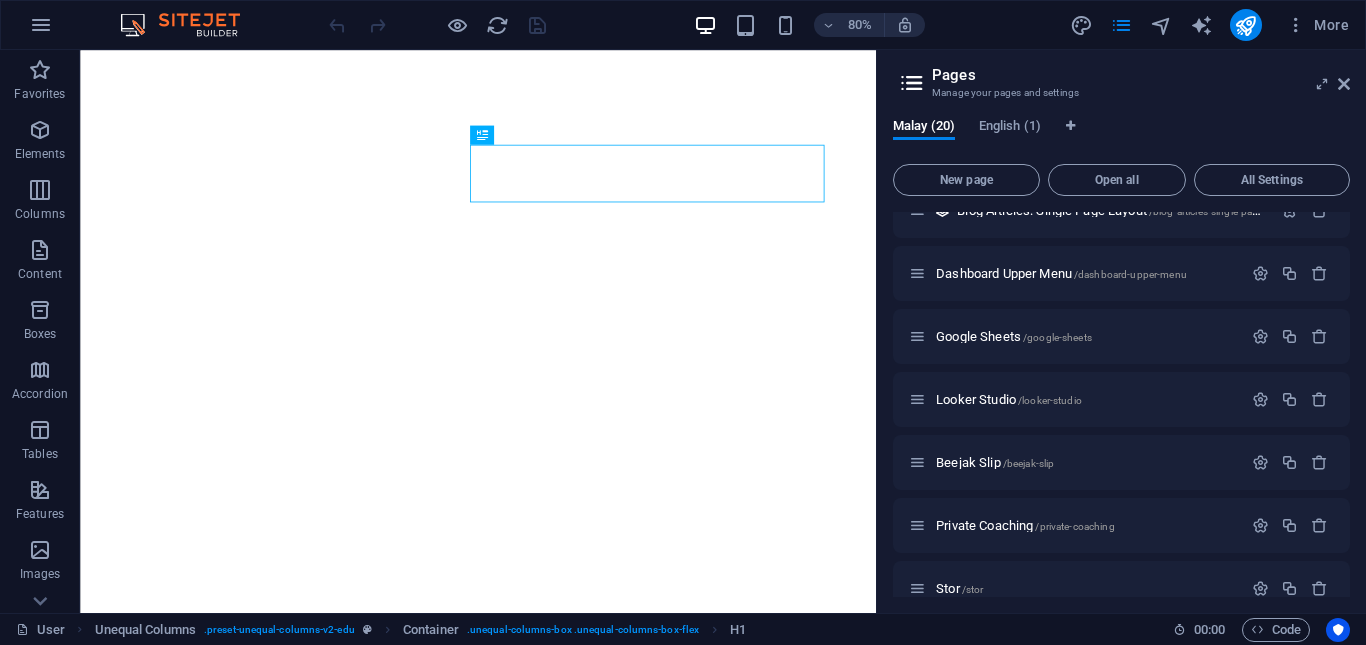 scroll, scrollTop: 800, scrollLeft: 0, axis: vertical 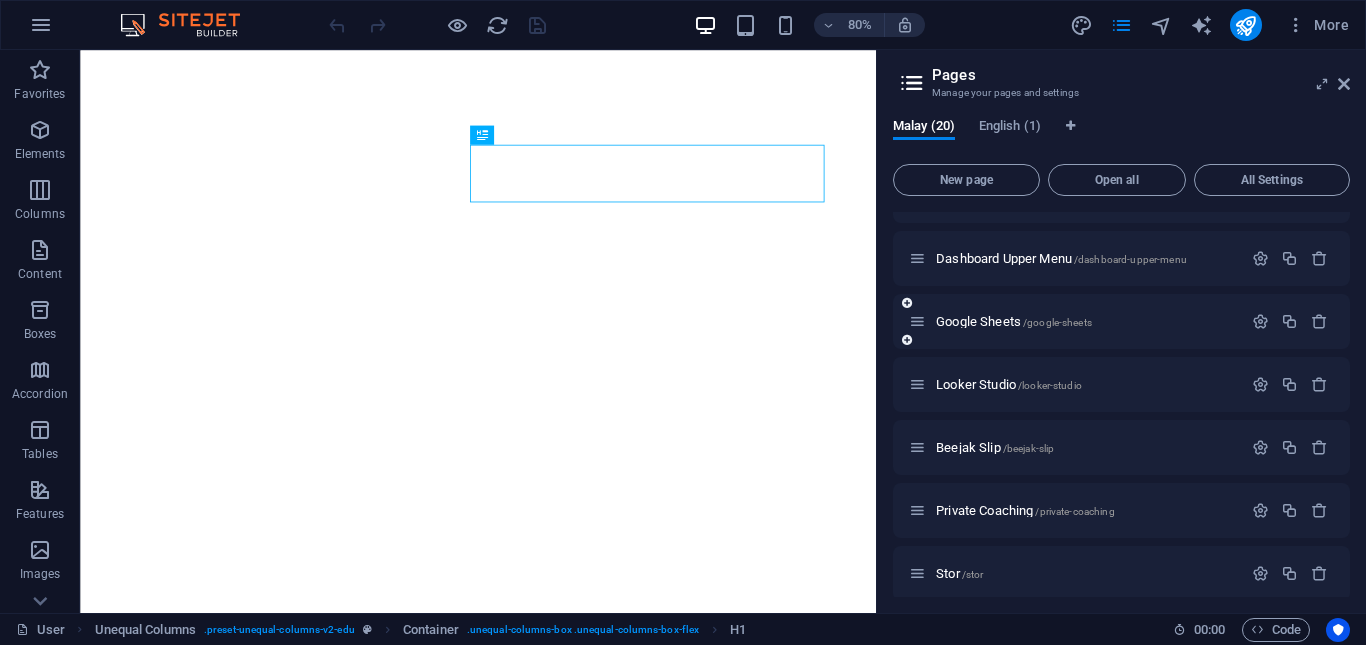 click on "Google Sheets /google-sheets" at bounding box center (1014, 321) 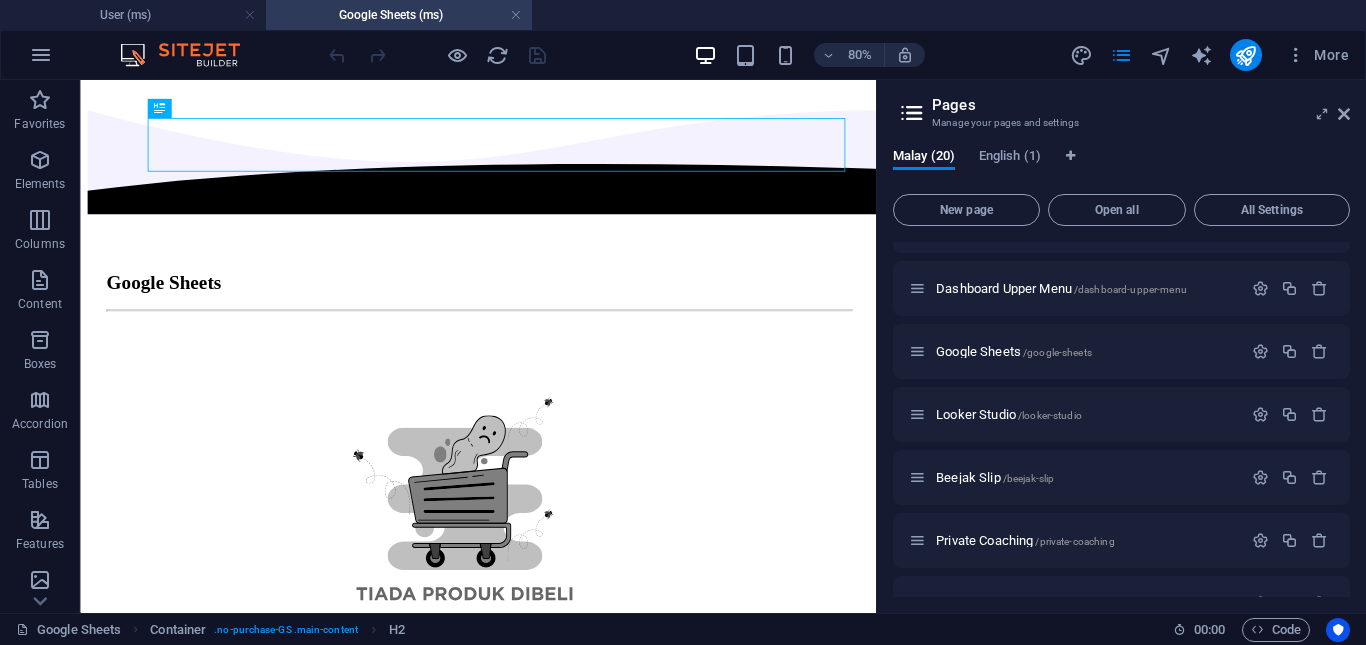 scroll, scrollTop: 0, scrollLeft: 0, axis: both 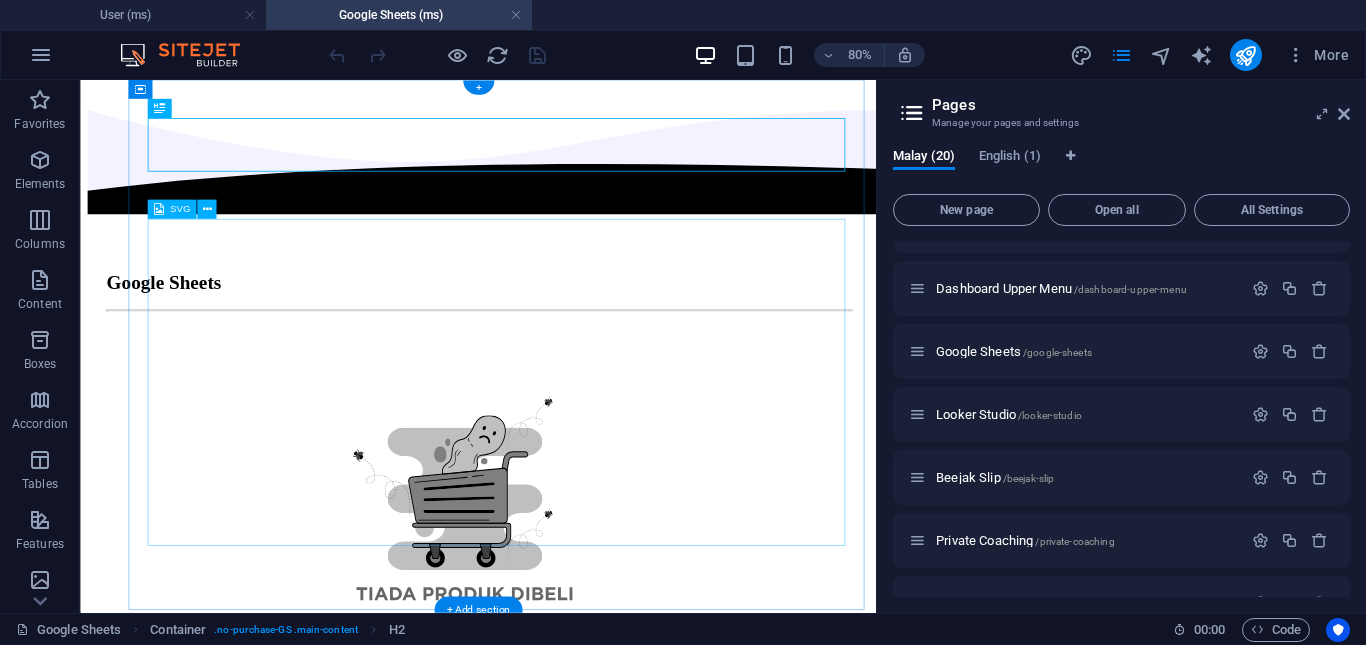 drag, startPoint x: 1441, startPoint y: 198, endPoint x: 945, endPoint y: 321, distance: 511.02347 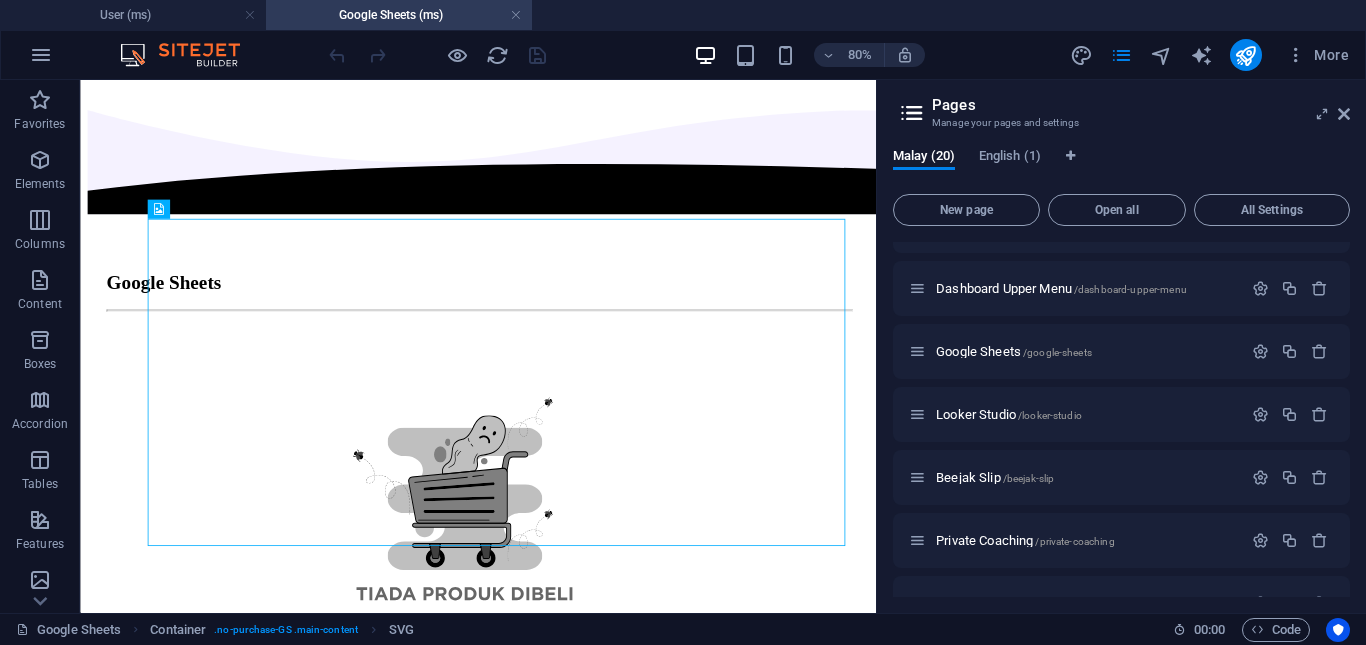 click on "Pages Manage your pages and settings Malay (20) English (1) New page Open all All Settings Dashboard /dashboard User / Admin Dashboard /admin-dashboard URL Details /url-details Teachers /teachers About /about Blog /blog Admin Login /admin-login Legal Notice /legal-notice Privacy /privacy Product List: Single Page Layout /product-list-single-page-layout Teachers List: Single Page Layout /teachers-list-single-page-layout Blog Articles: Single Page Layout /blog-articles-single-page-layout Dashboard Upper Menu /dashboard-upper-menu Google Sheets /google-sheets Looker Studio /looker-studio Beejak Slip /beejak-slip Private Coaching /private-coaching Stor /stor Coach Kami /coach-kami" at bounding box center [1121, 346] 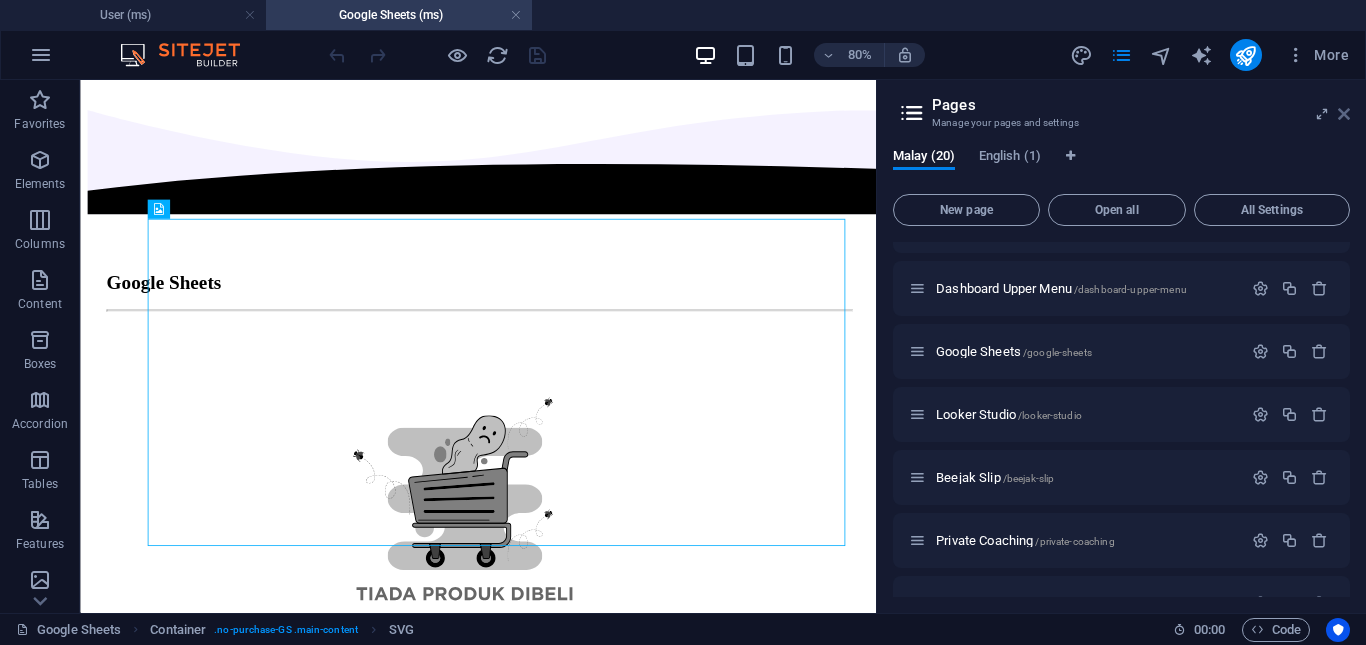 drag, startPoint x: 1212, startPoint y: 80, endPoint x: 1347, endPoint y: 112, distance: 138.74077 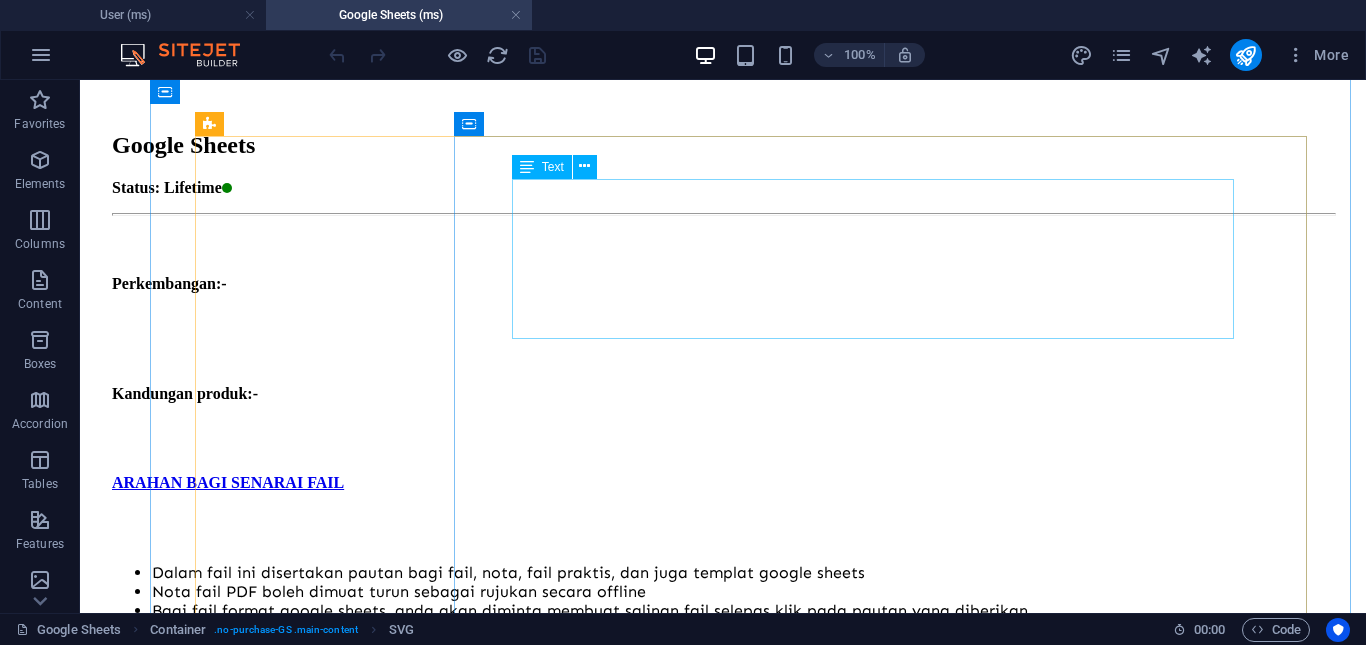 scroll, scrollTop: 800, scrollLeft: 0, axis: vertical 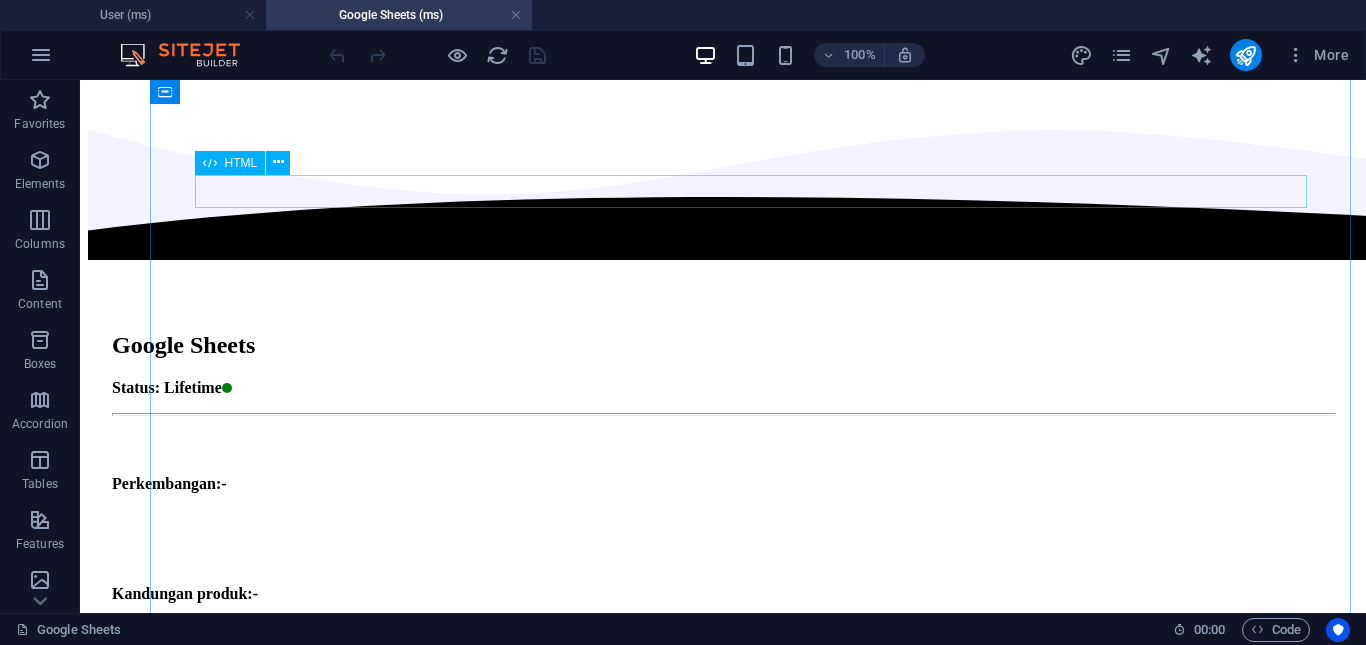 click at bounding box center [723, 514] 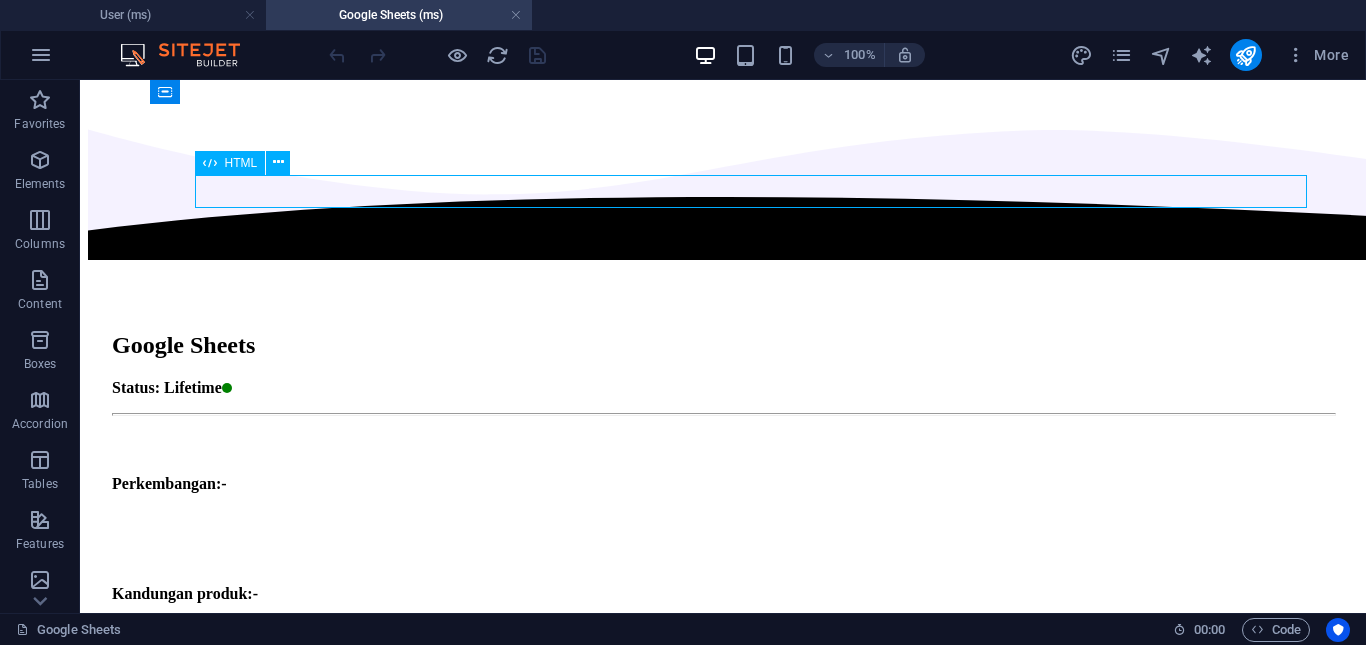 click at bounding box center (723, 514) 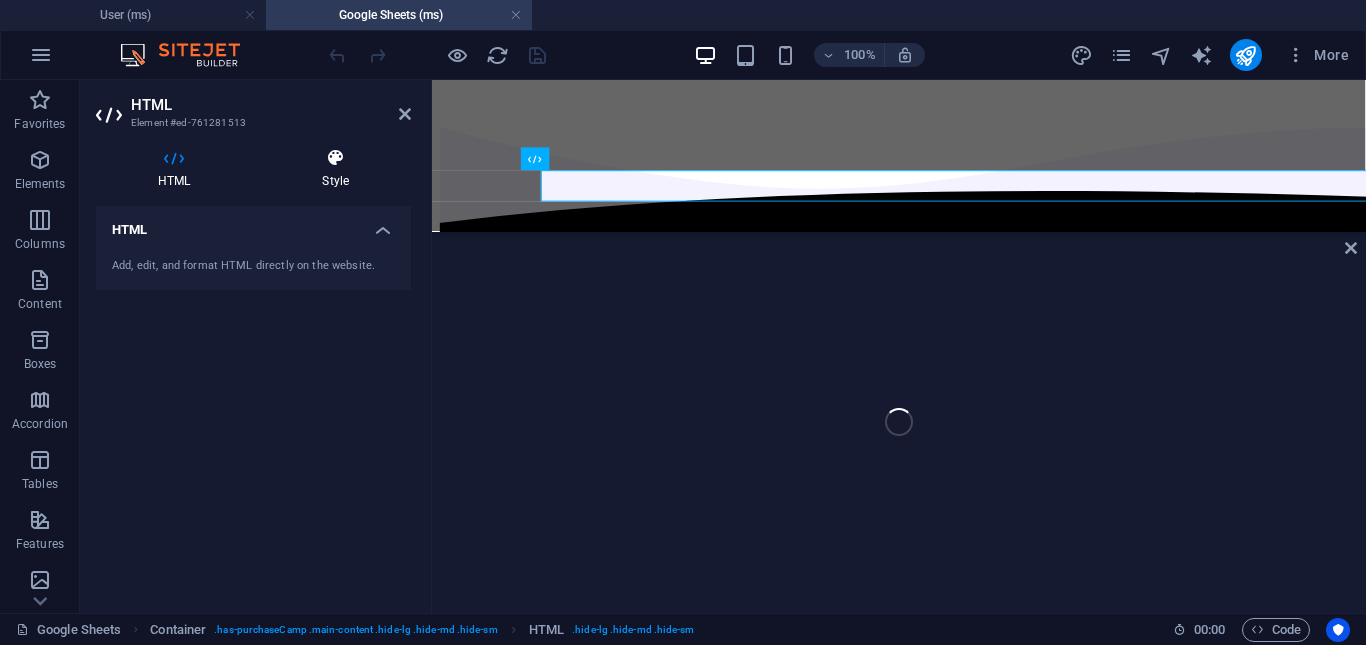click on "Style" at bounding box center [335, 169] 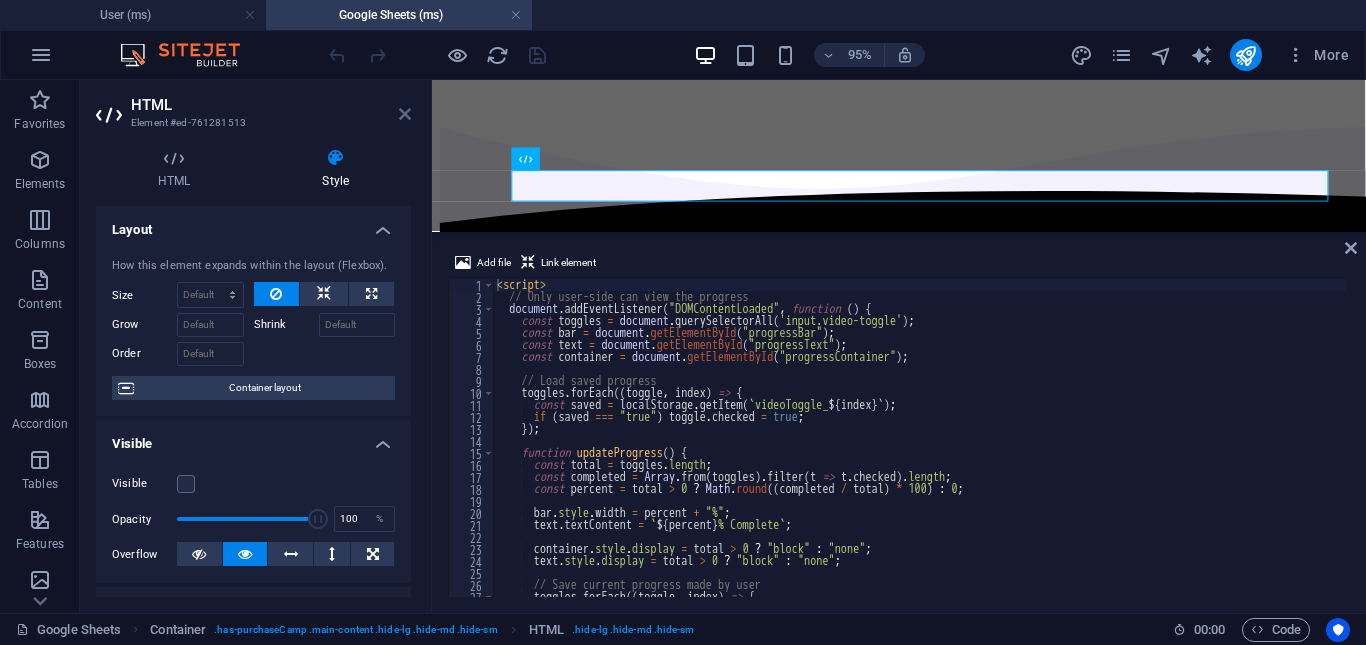 drag, startPoint x: 398, startPoint y: 115, endPoint x: 421, endPoint y: 100, distance: 27.45906 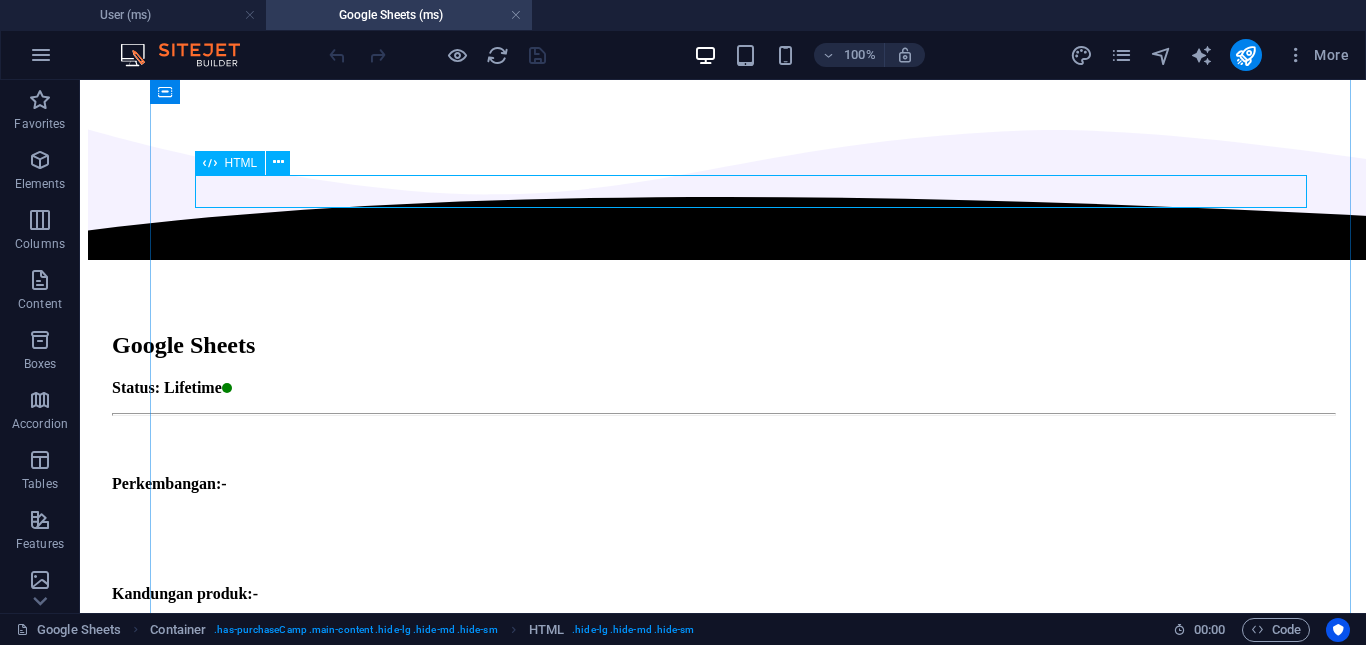 click at bounding box center (723, 514) 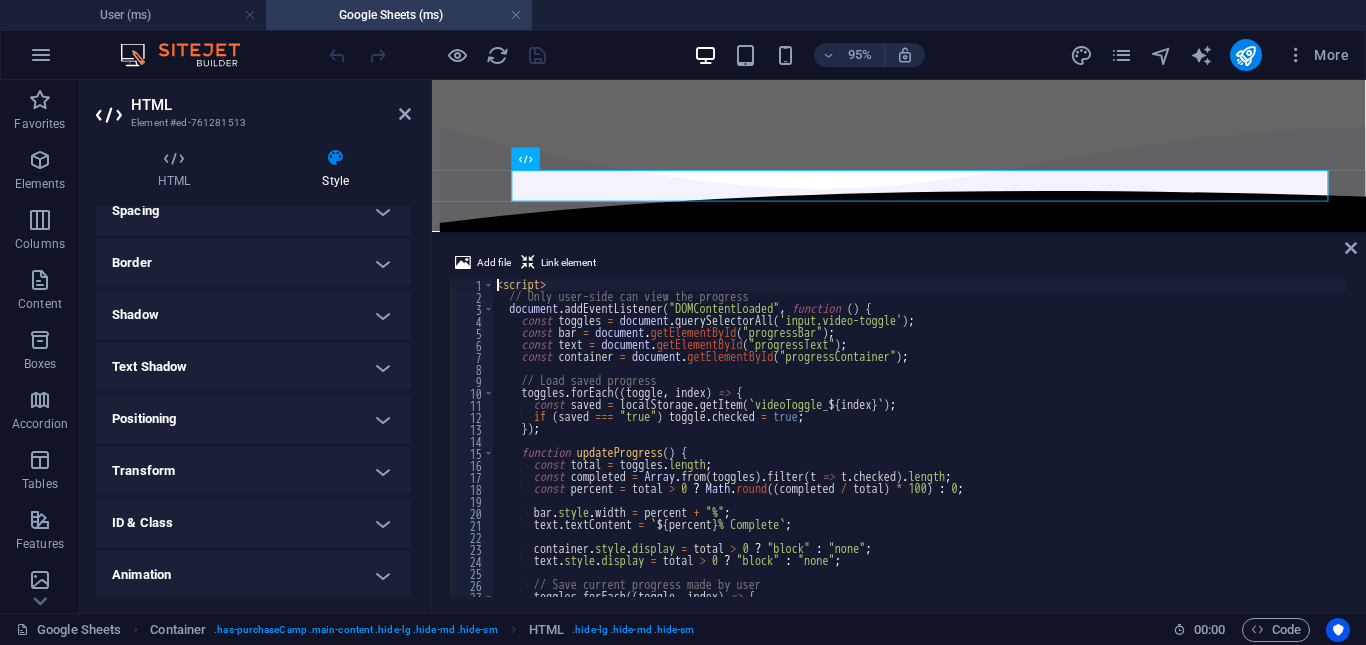 scroll, scrollTop: 0, scrollLeft: 0, axis: both 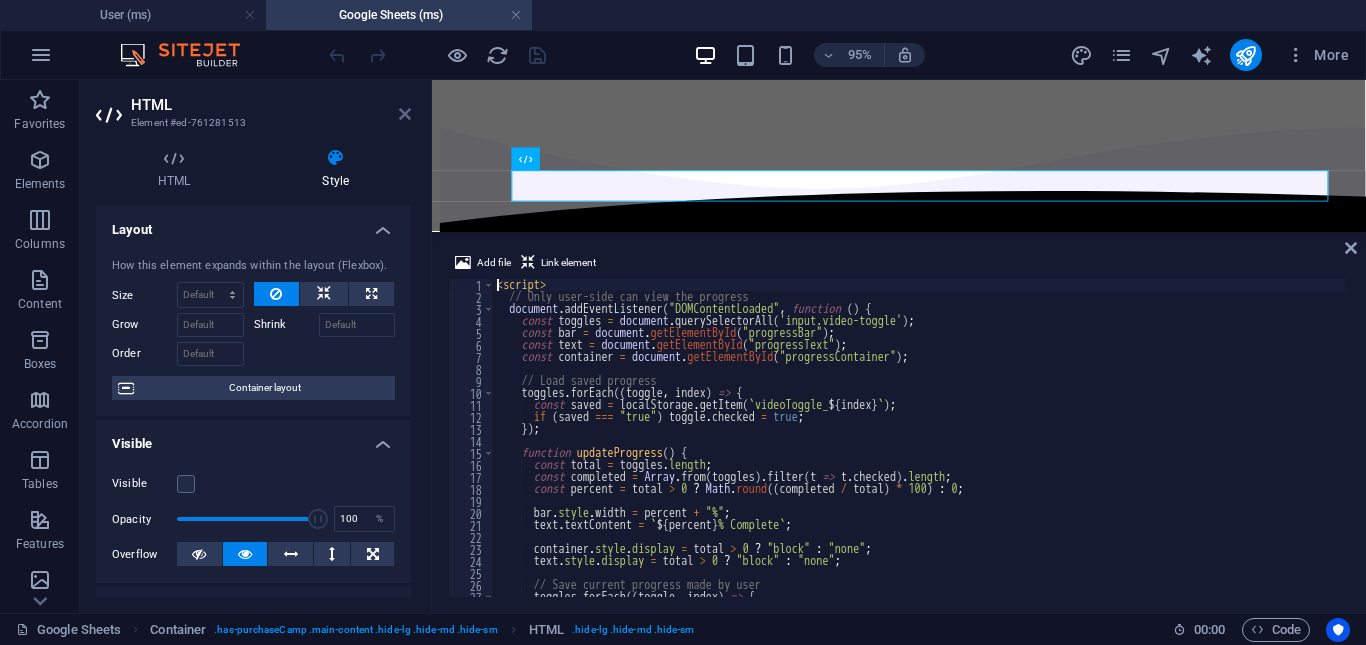 click at bounding box center [405, 114] 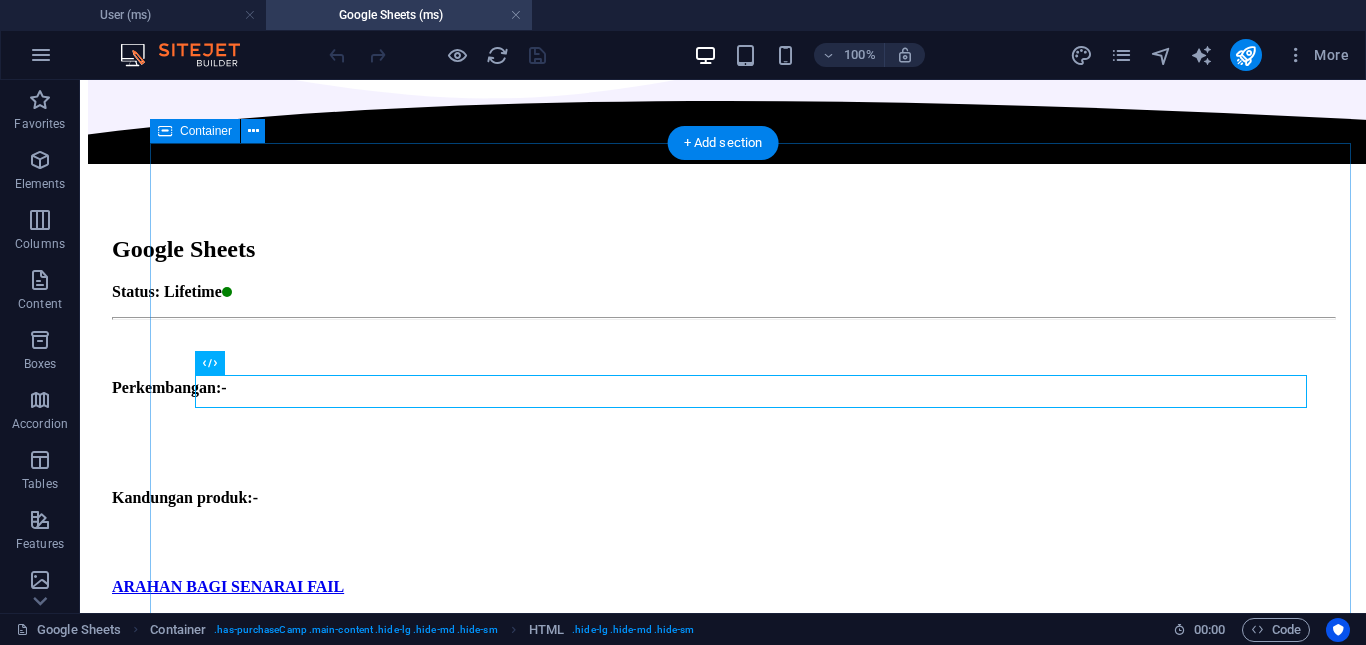 scroll, scrollTop: 600, scrollLeft: 0, axis: vertical 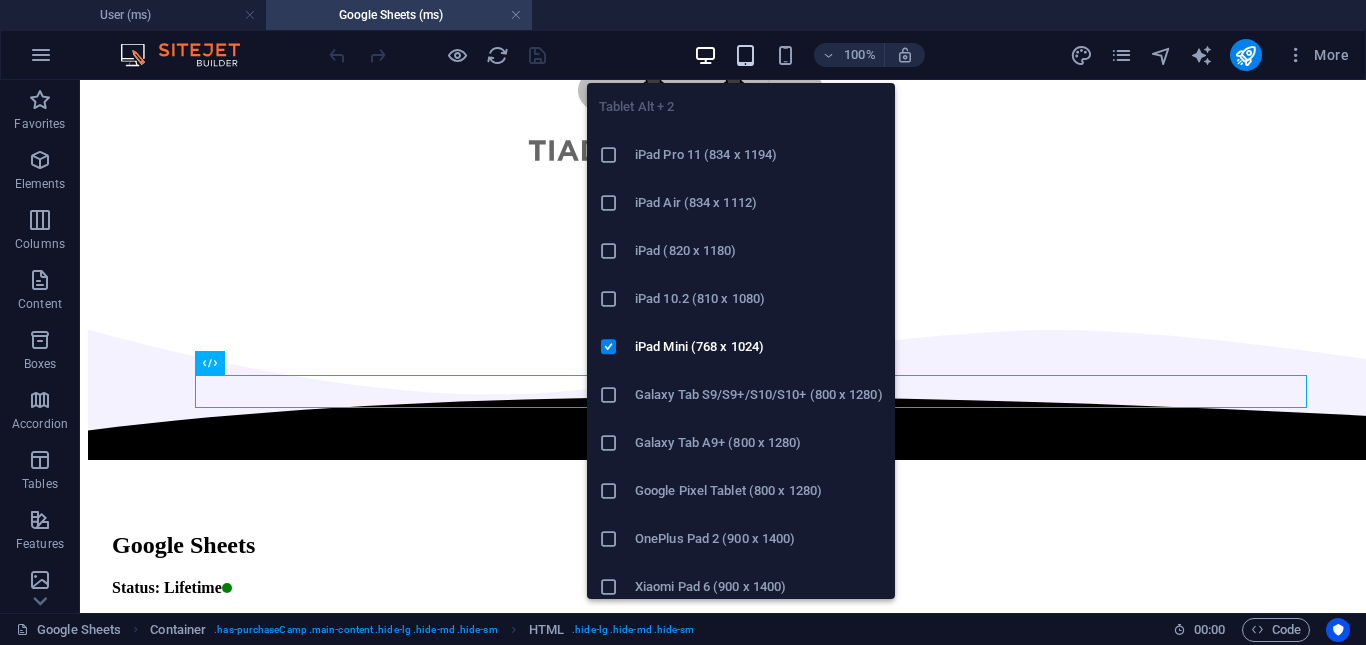 click at bounding box center [745, 55] 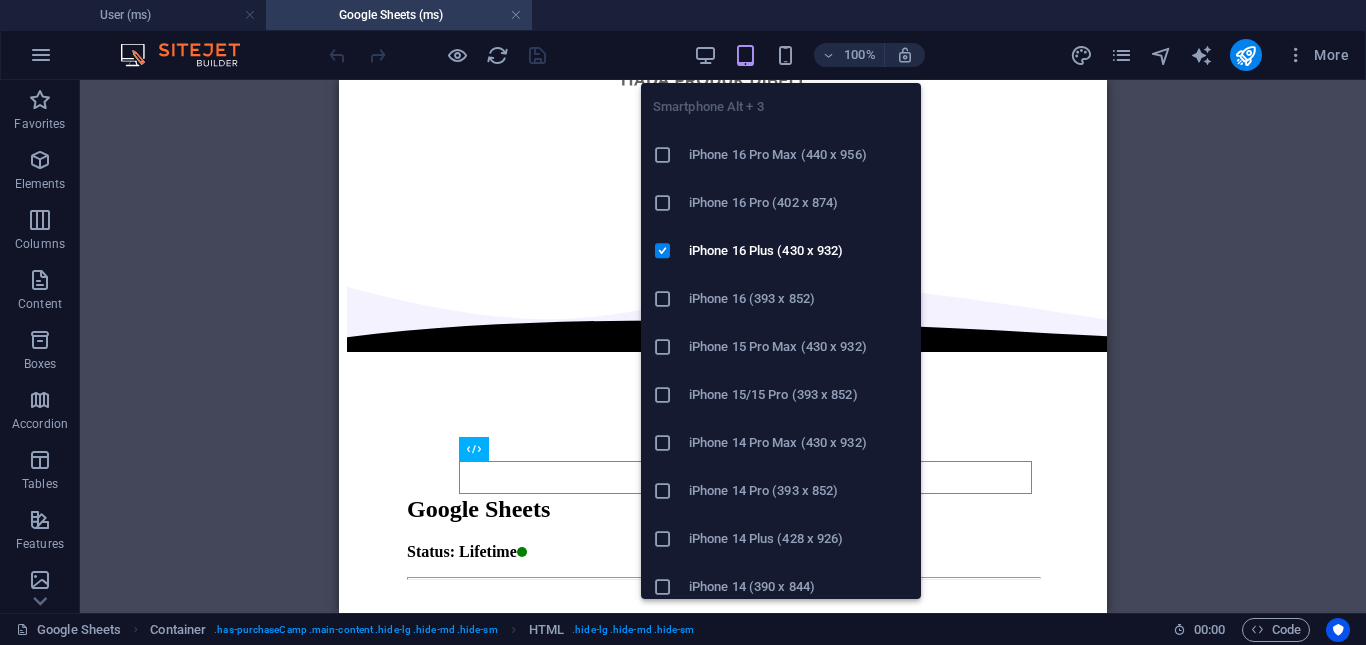 click at bounding box center [785, 55] 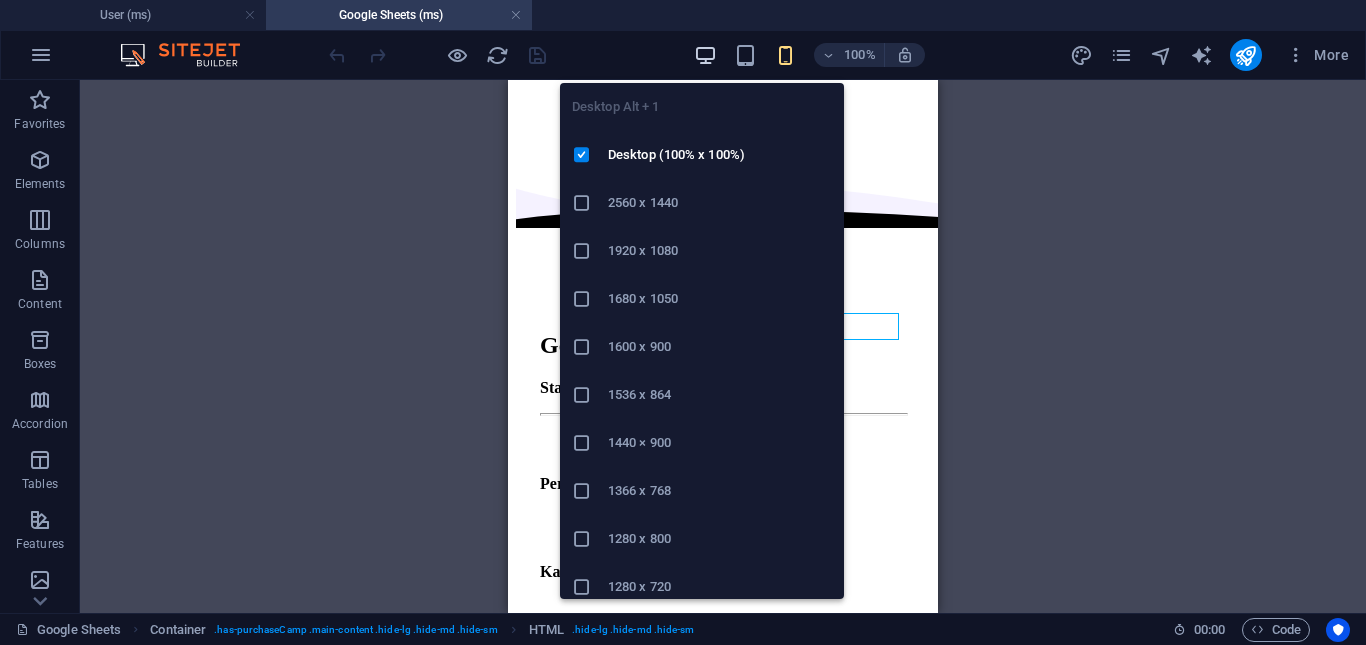 click at bounding box center (705, 55) 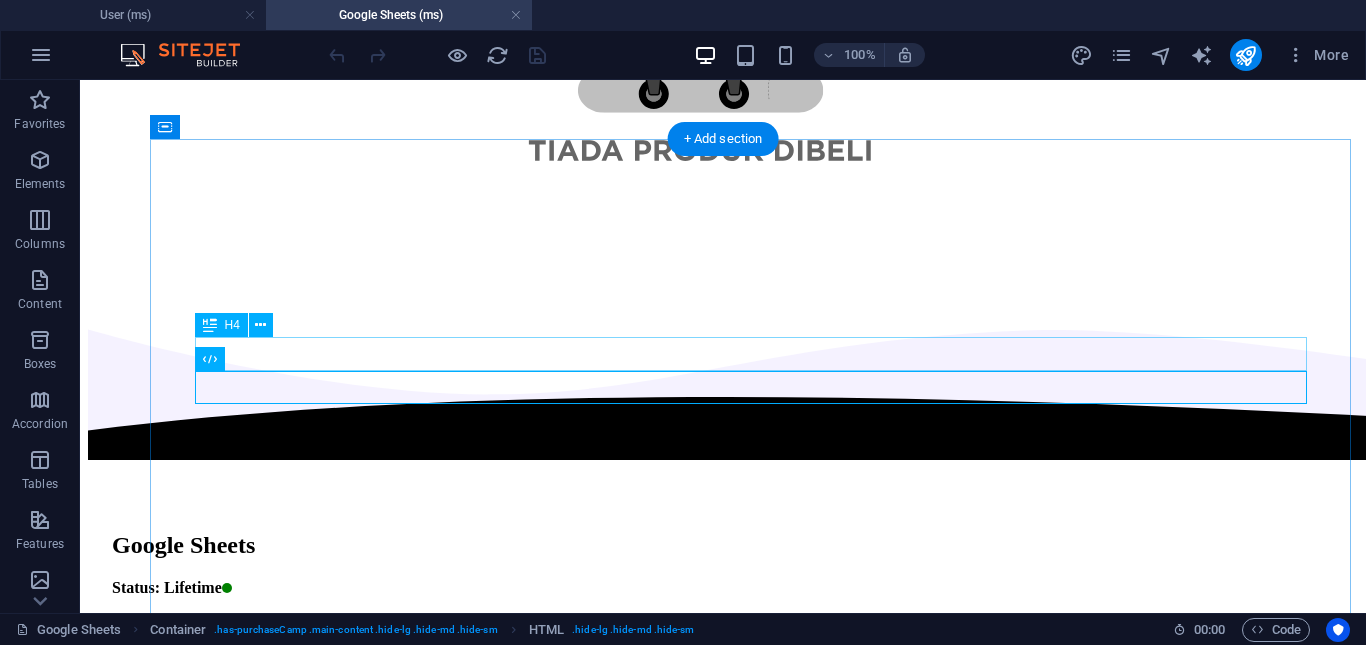 scroll, scrollTop: 700, scrollLeft: 0, axis: vertical 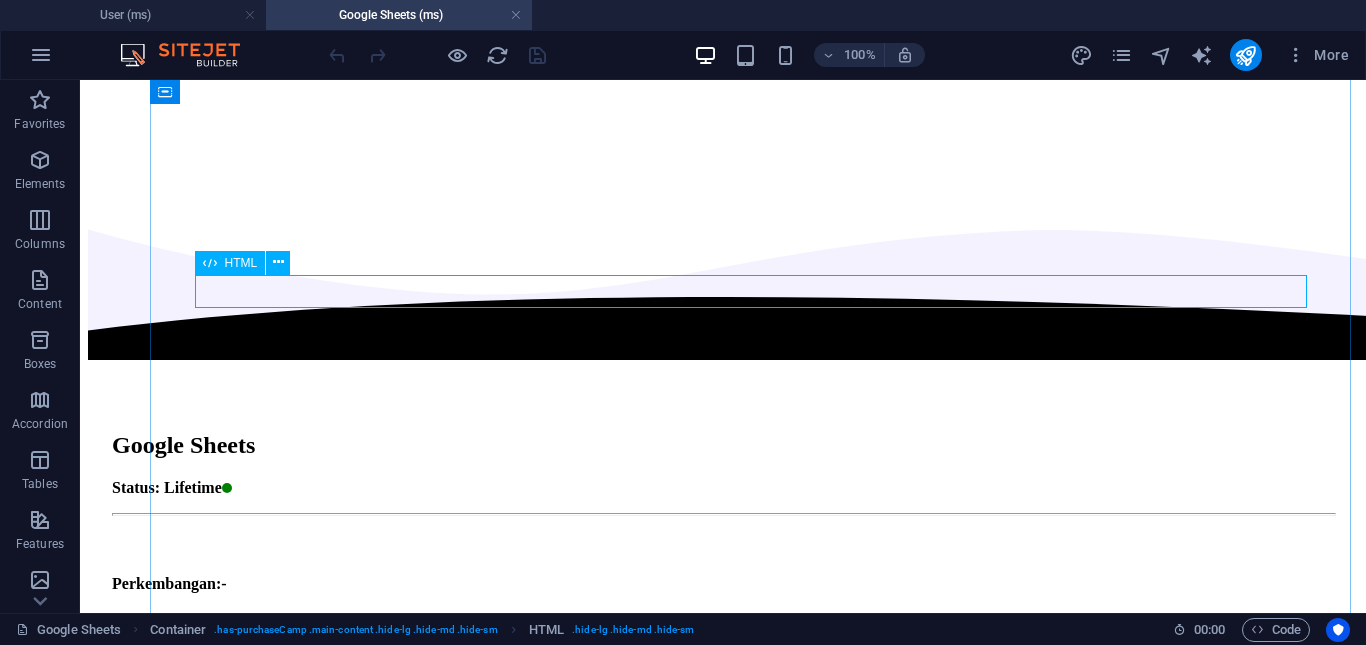 click at bounding box center (723, 614) 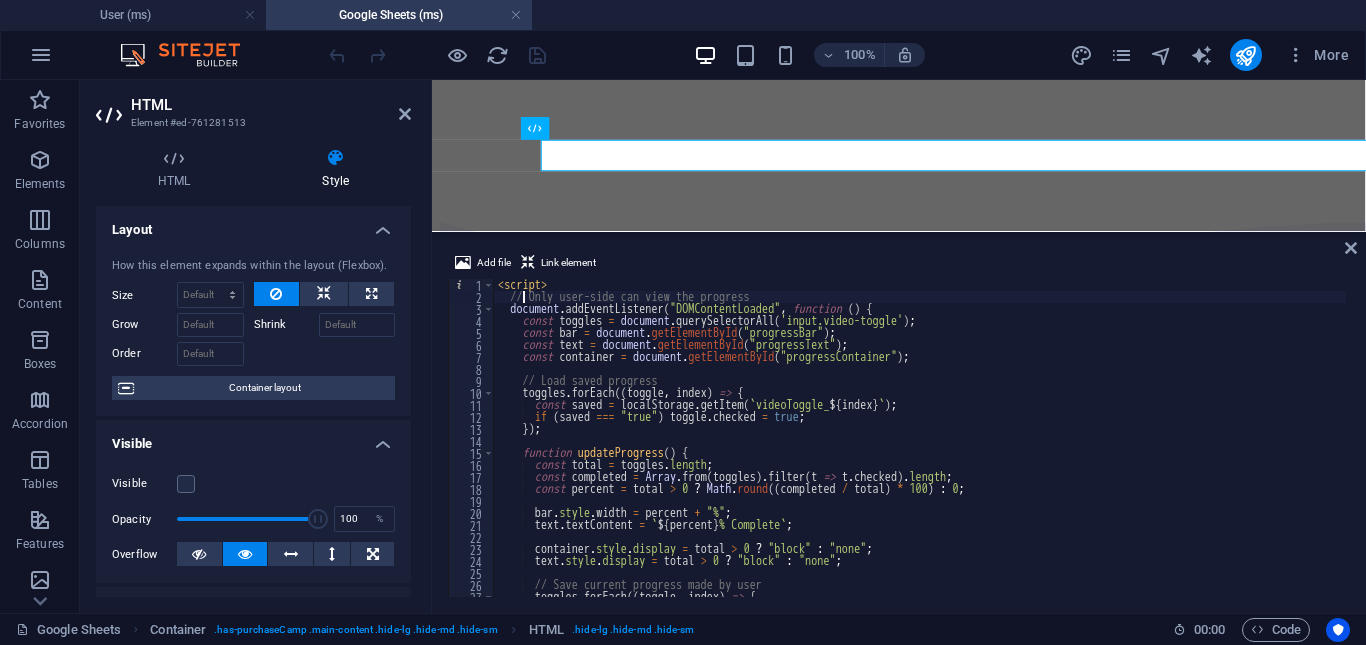 scroll, scrollTop: 832, scrollLeft: 0, axis: vertical 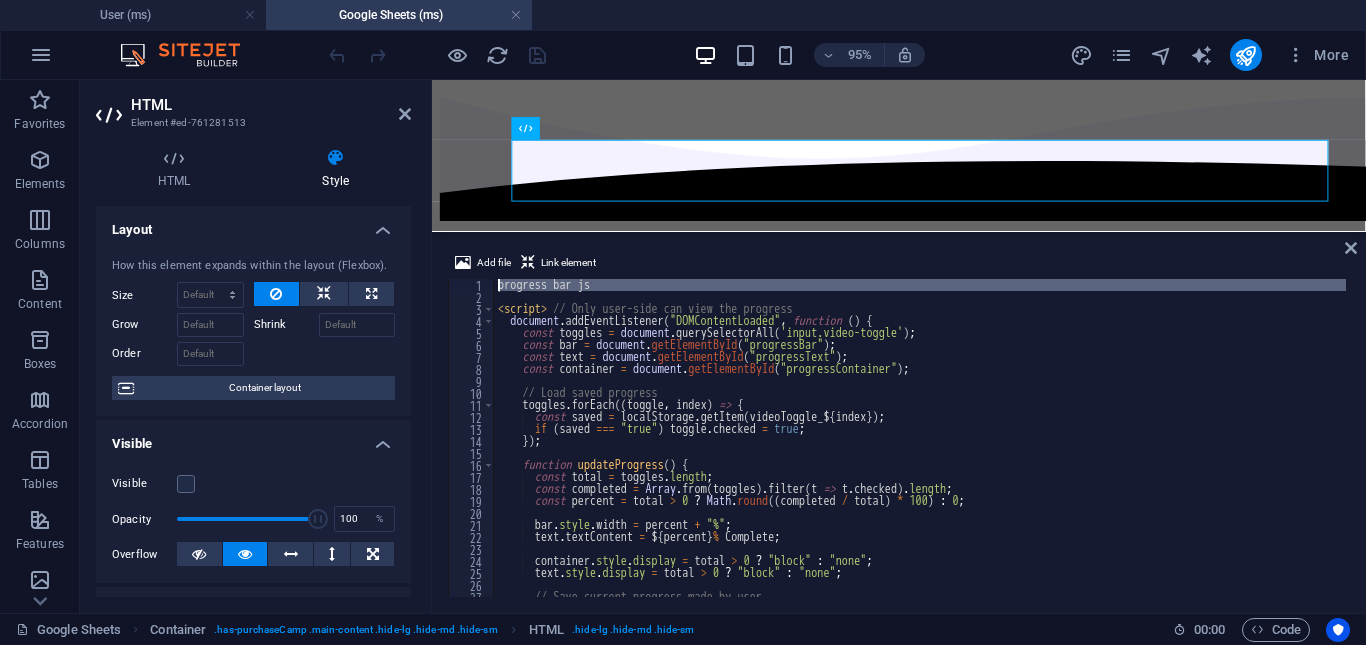 drag, startPoint x: 593, startPoint y: 299, endPoint x: 492, endPoint y: 286, distance: 101.8332 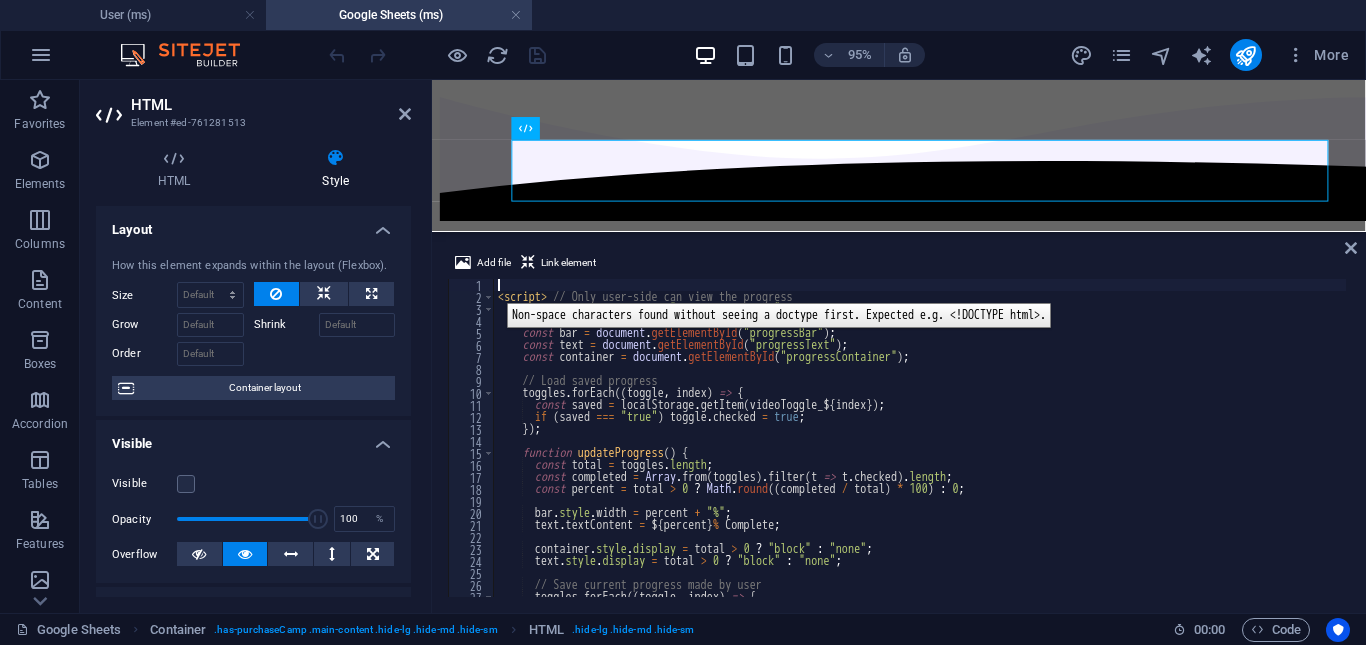 type on "<script> // Only user-side can view the progress" 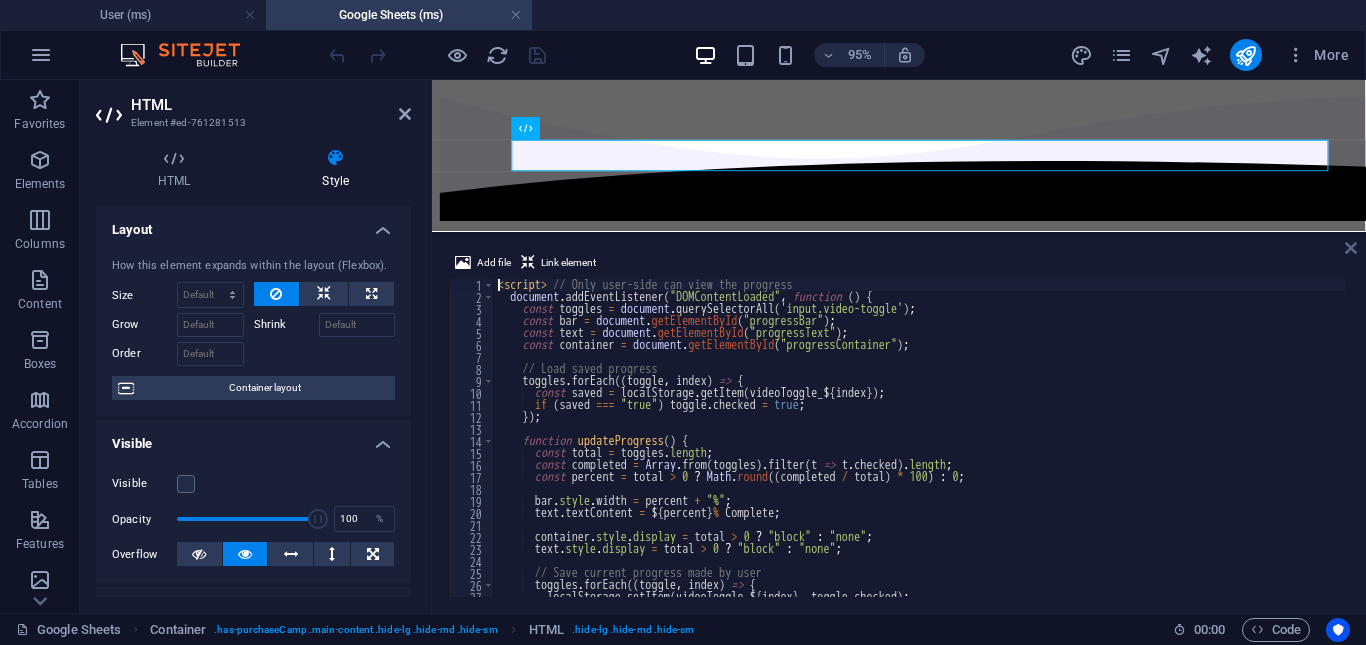 click at bounding box center [1351, 248] 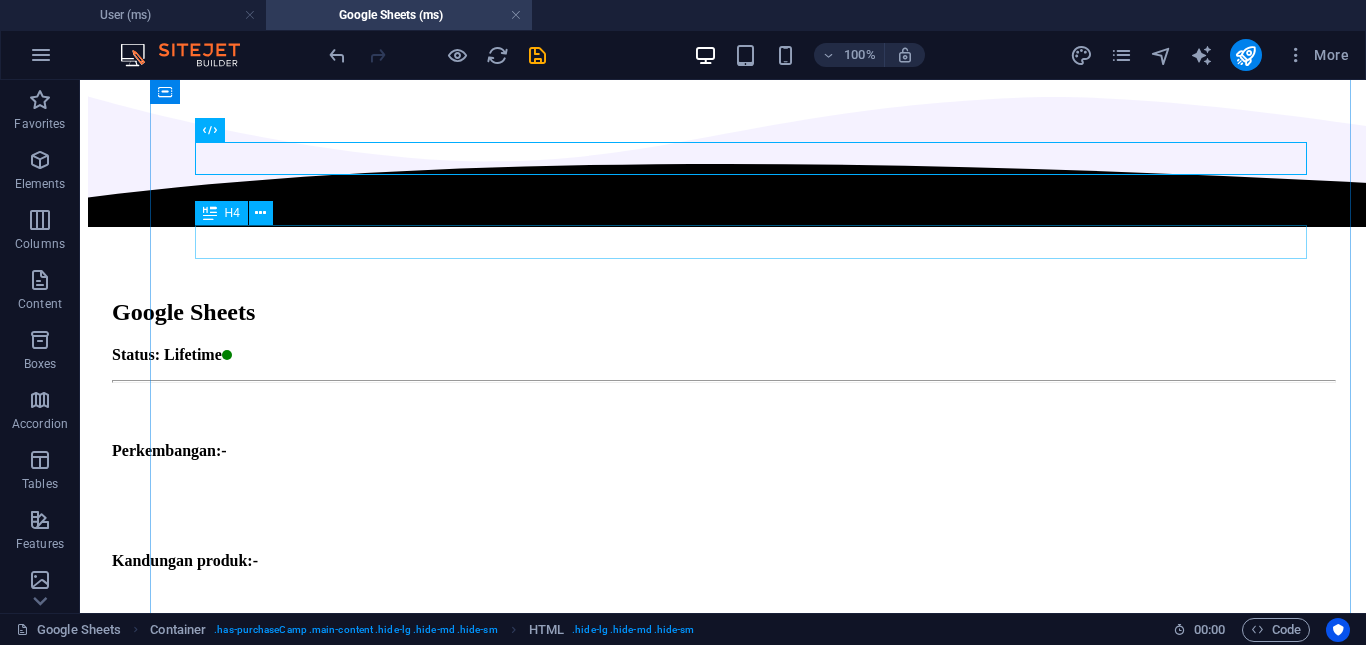scroll, scrollTop: 834, scrollLeft: 0, axis: vertical 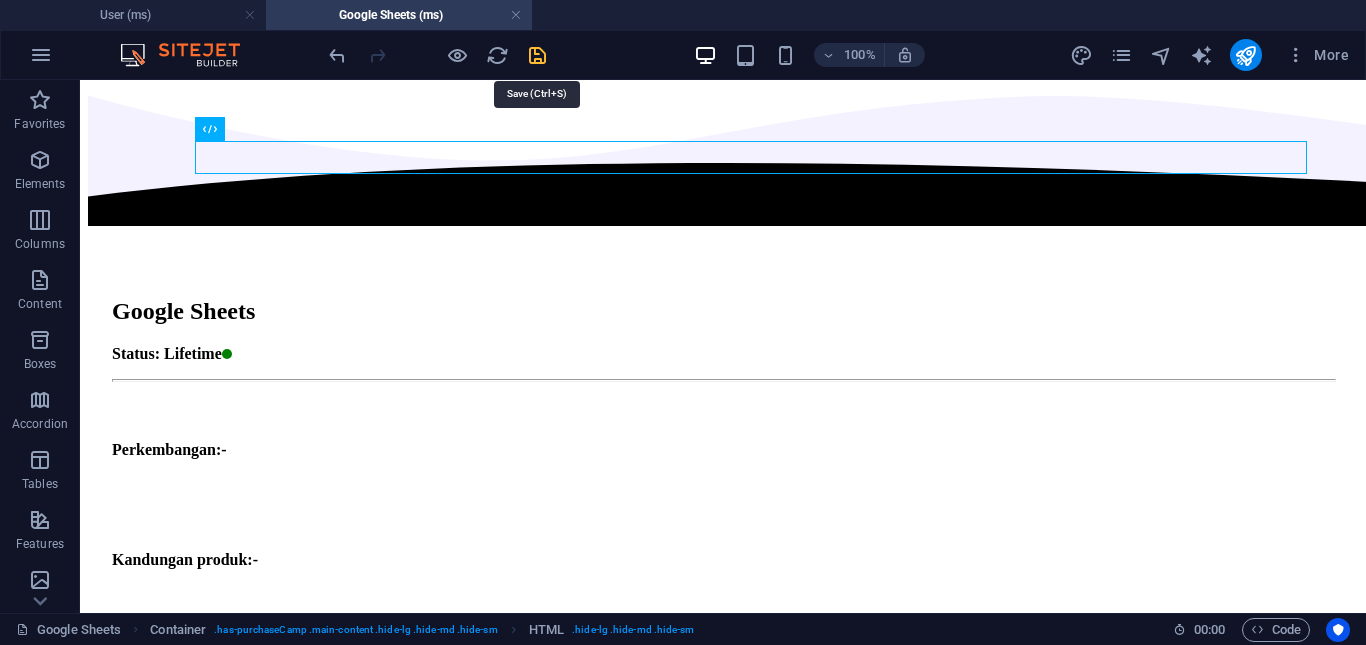 click at bounding box center [537, 55] 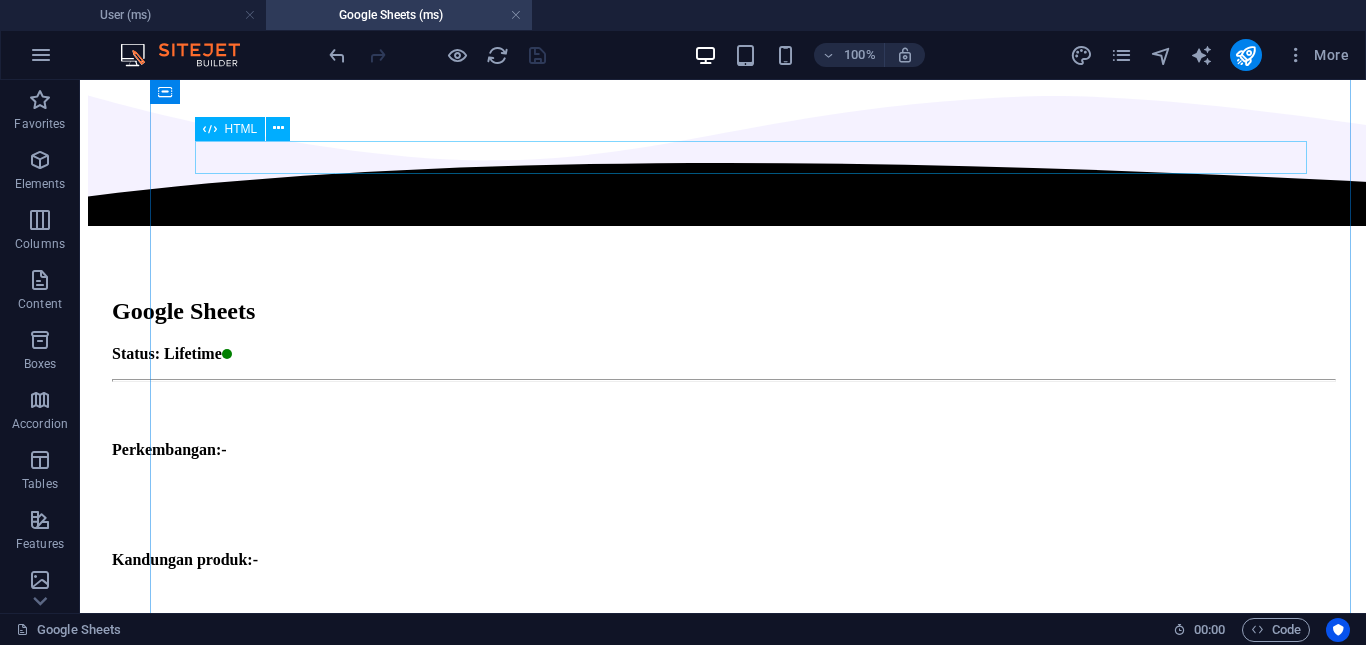 click at bounding box center [723, 480] 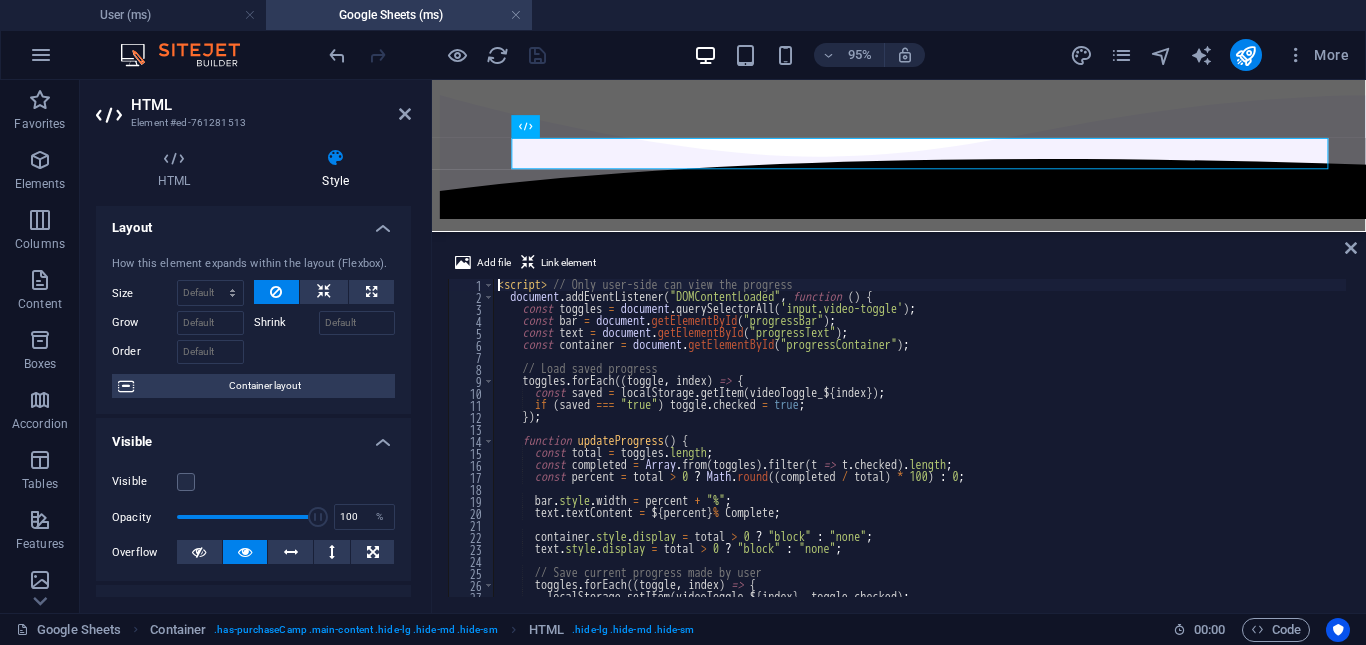 scroll, scrollTop: 0, scrollLeft: 0, axis: both 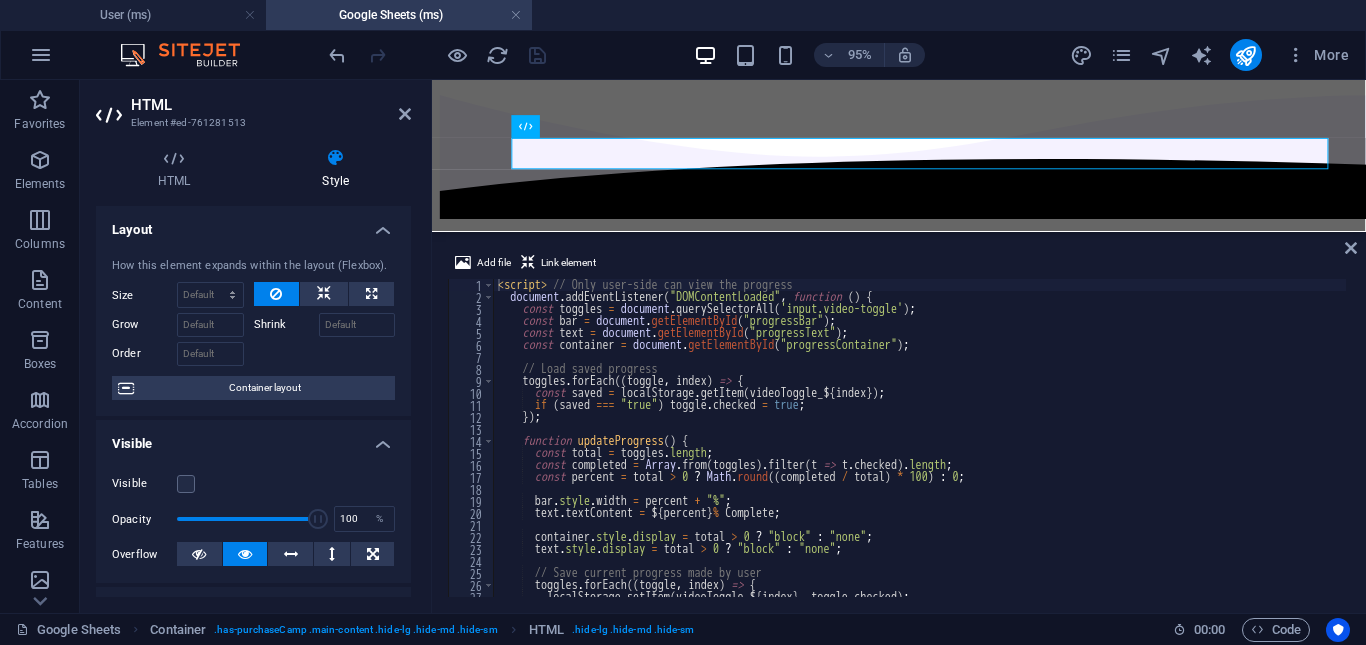 click on "HTML" at bounding box center [271, 105] 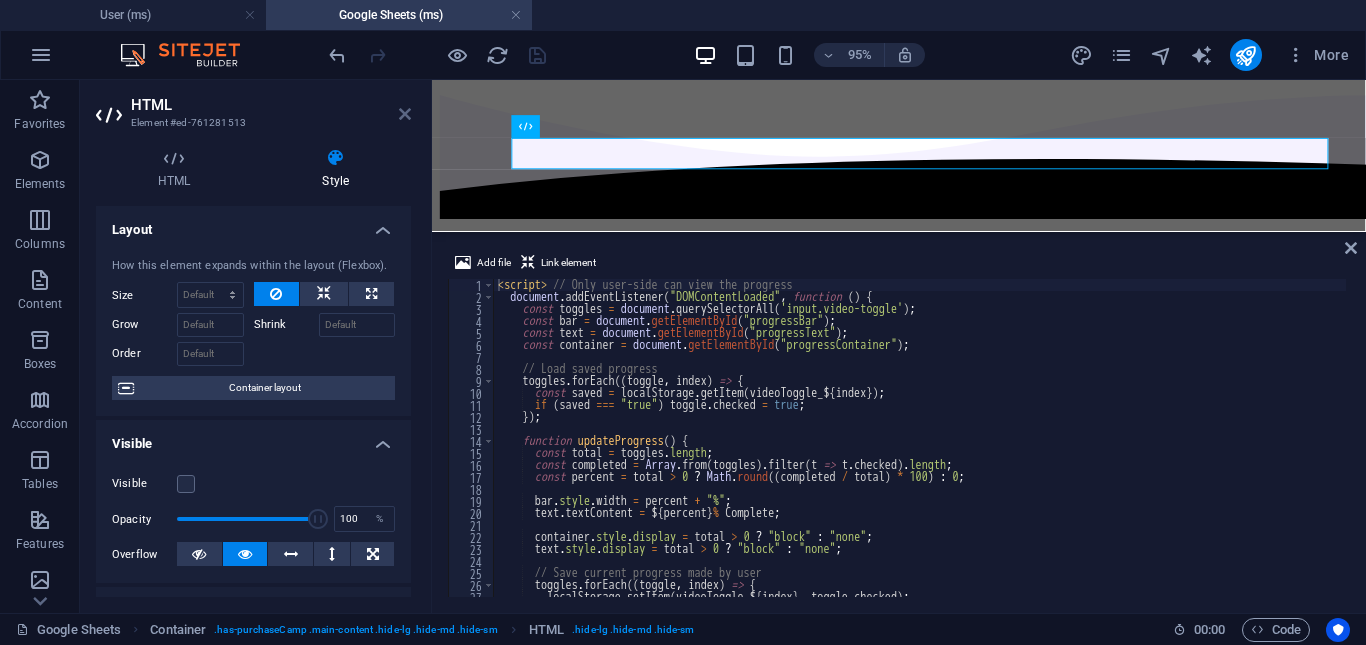 click at bounding box center [405, 114] 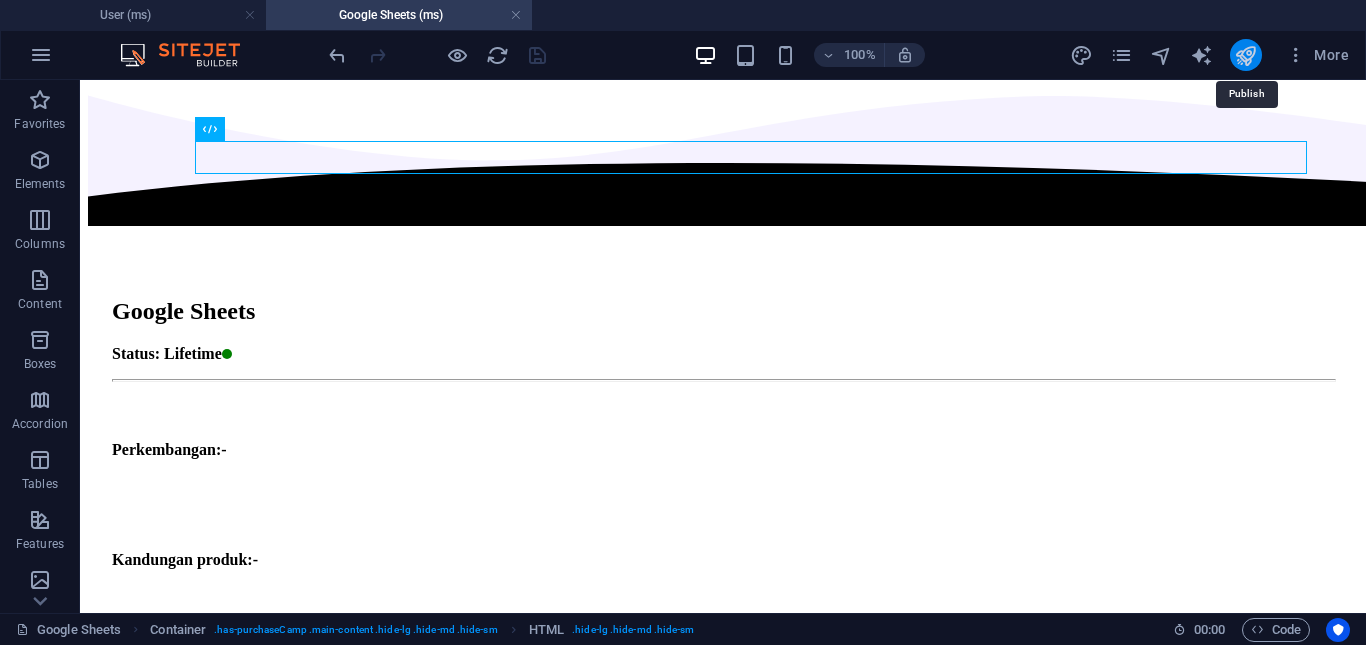 click at bounding box center [1245, 55] 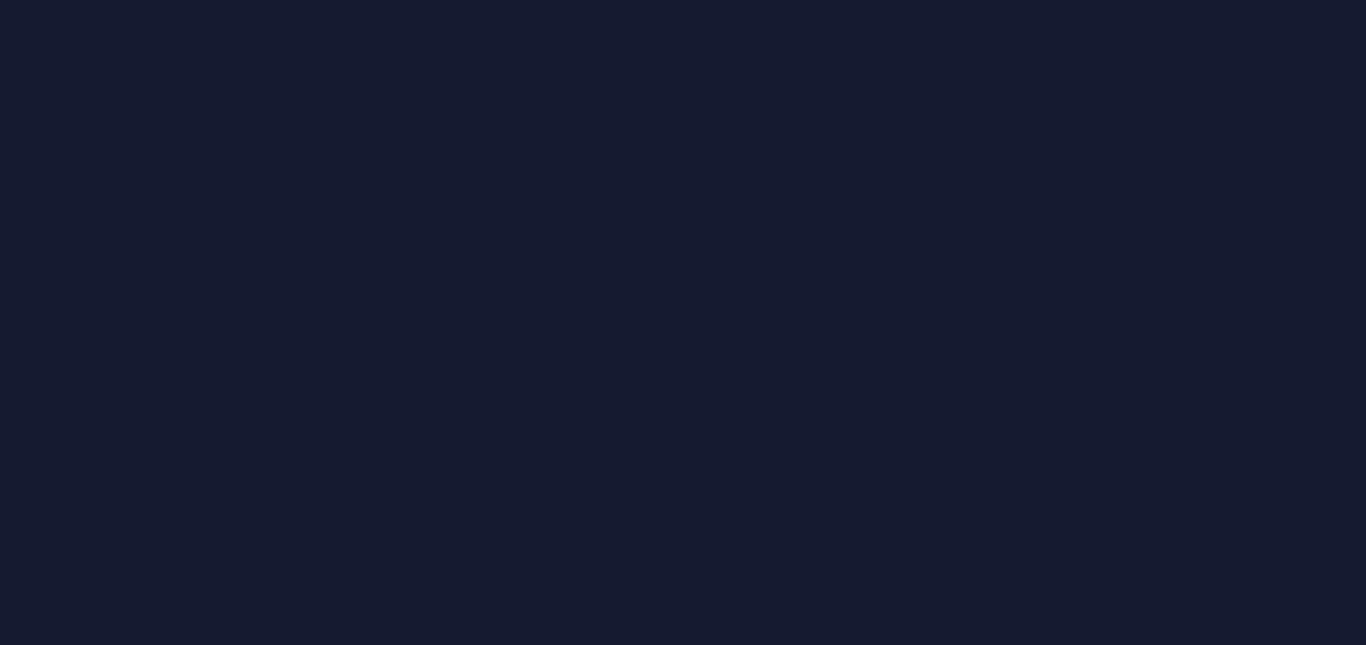 scroll, scrollTop: 0, scrollLeft: 0, axis: both 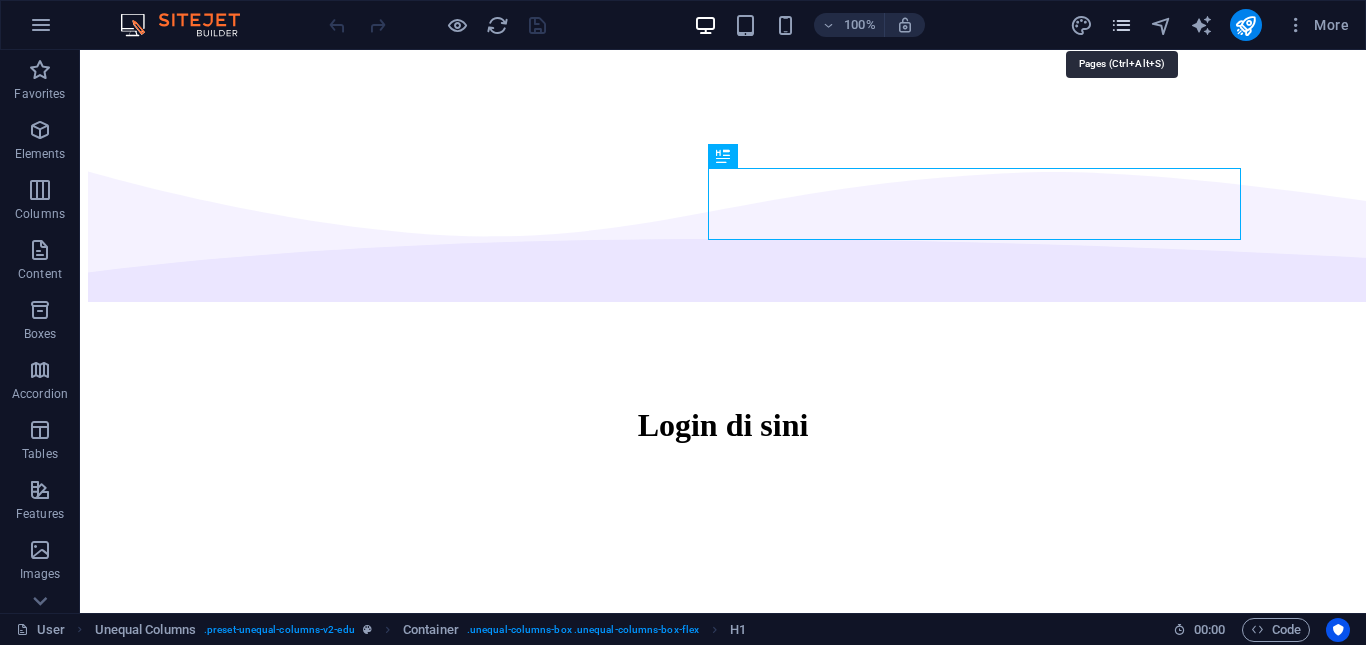 click at bounding box center (1121, 25) 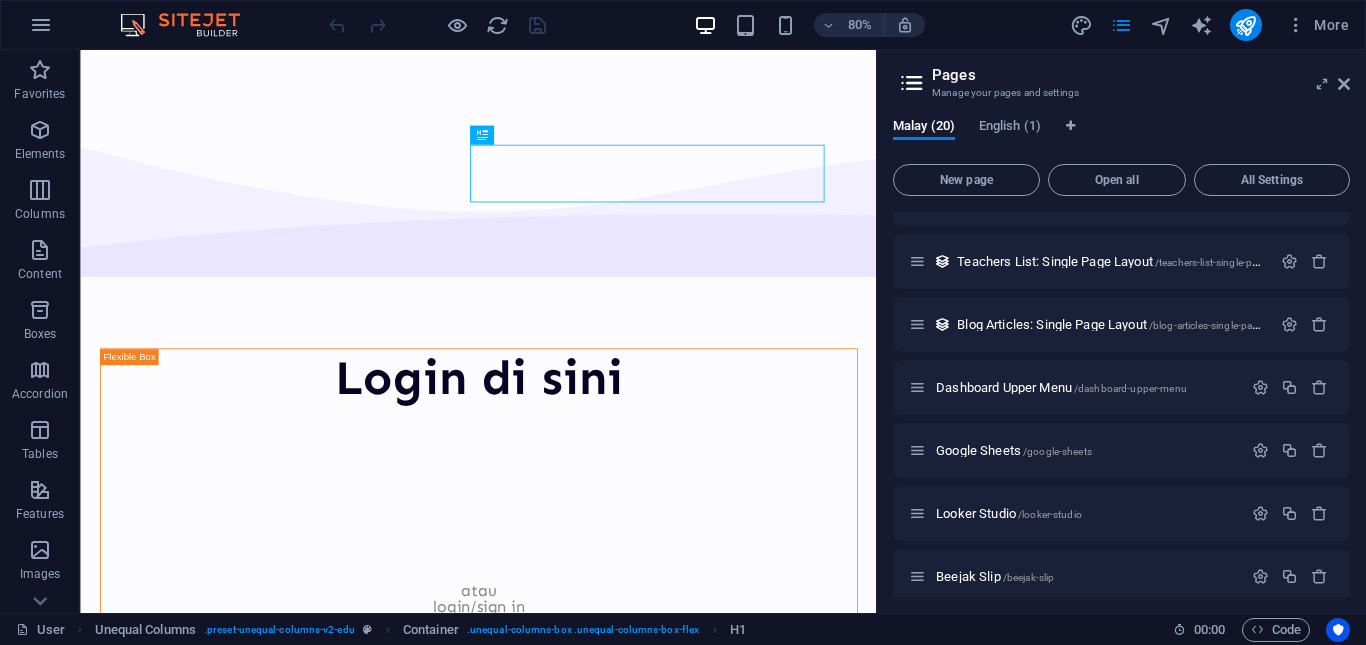 scroll, scrollTop: 700, scrollLeft: 0, axis: vertical 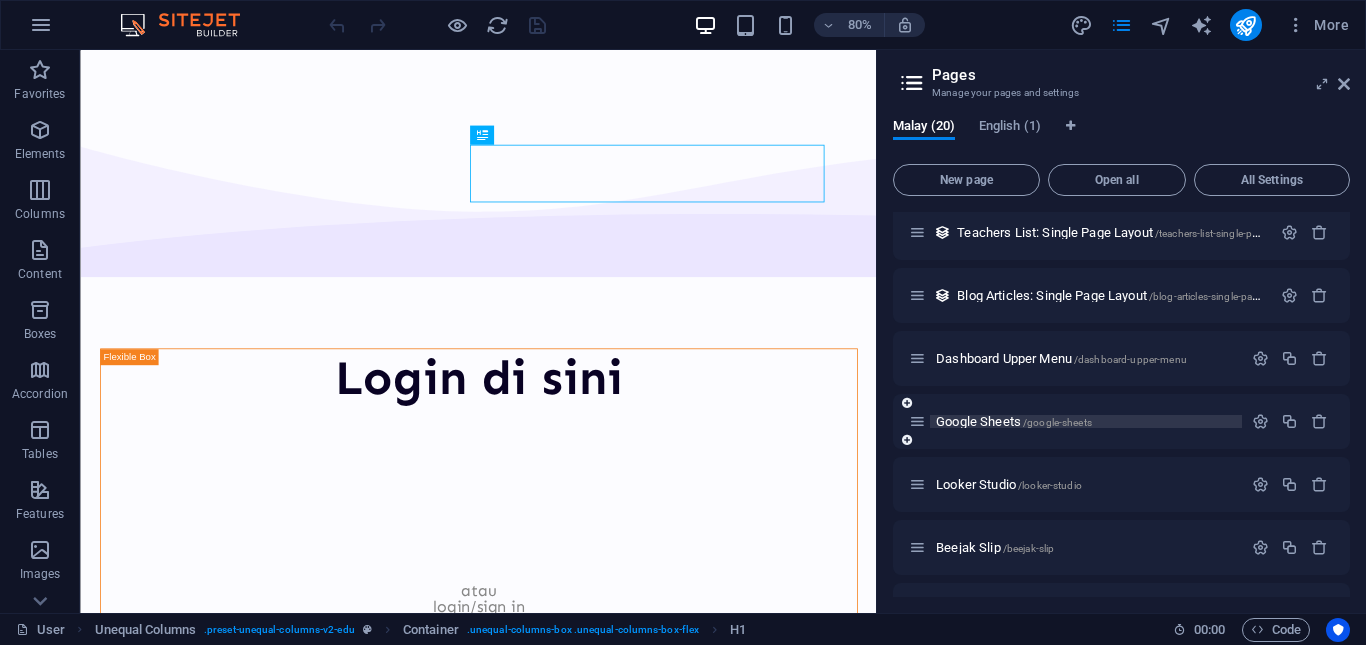 click on "Google Sheets /google-sheets" at bounding box center (1014, 421) 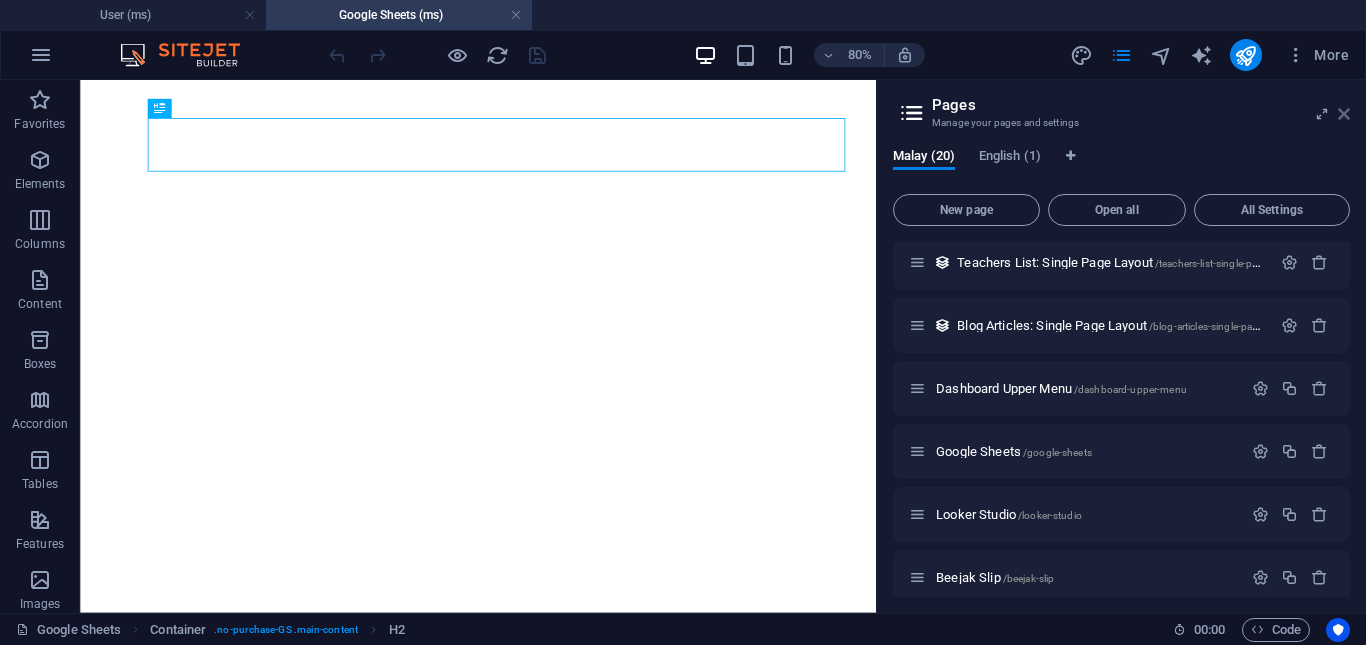 click at bounding box center (1344, 114) 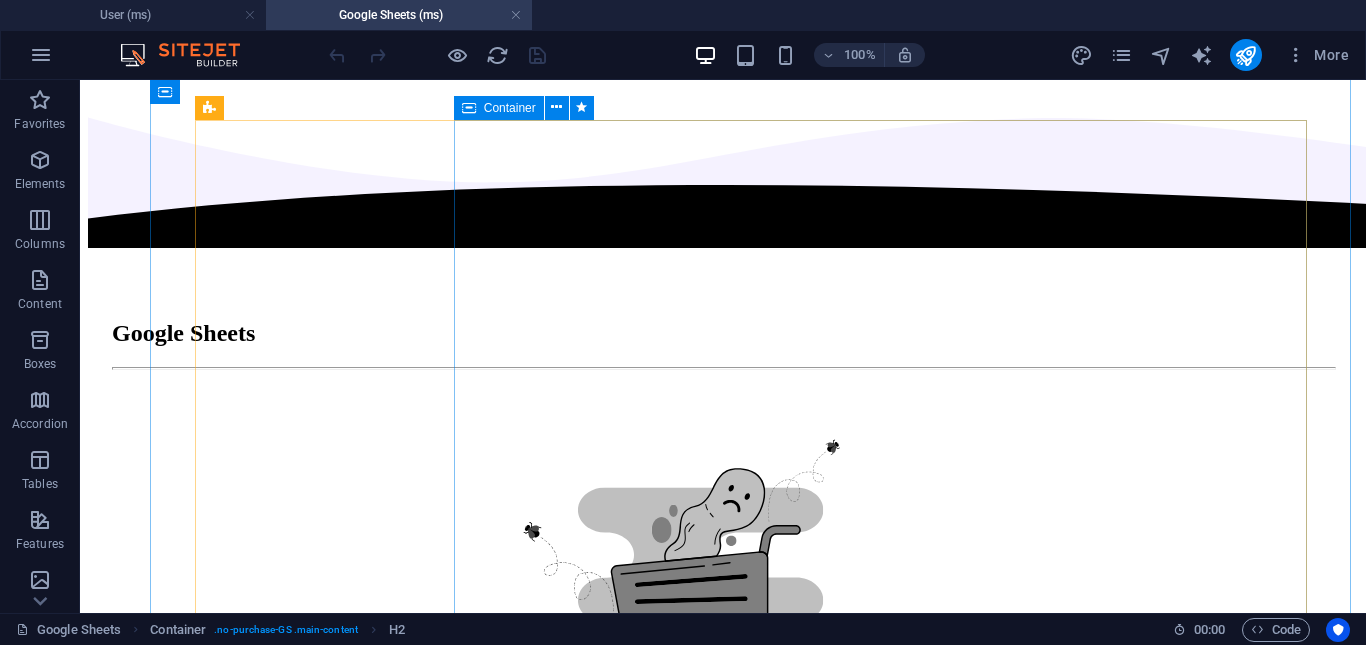 scroll, scrollTop: 1000, scrollLeft: 0, axis: vertical 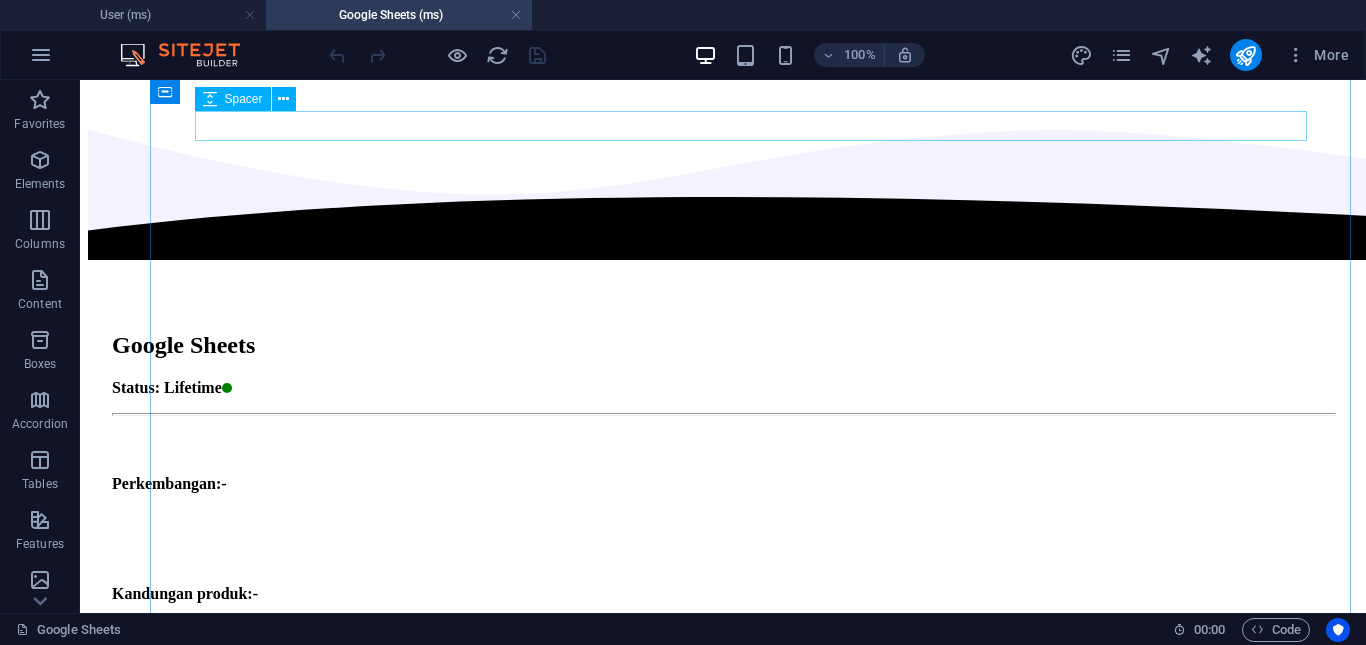 click at bounding box center [723, 439] 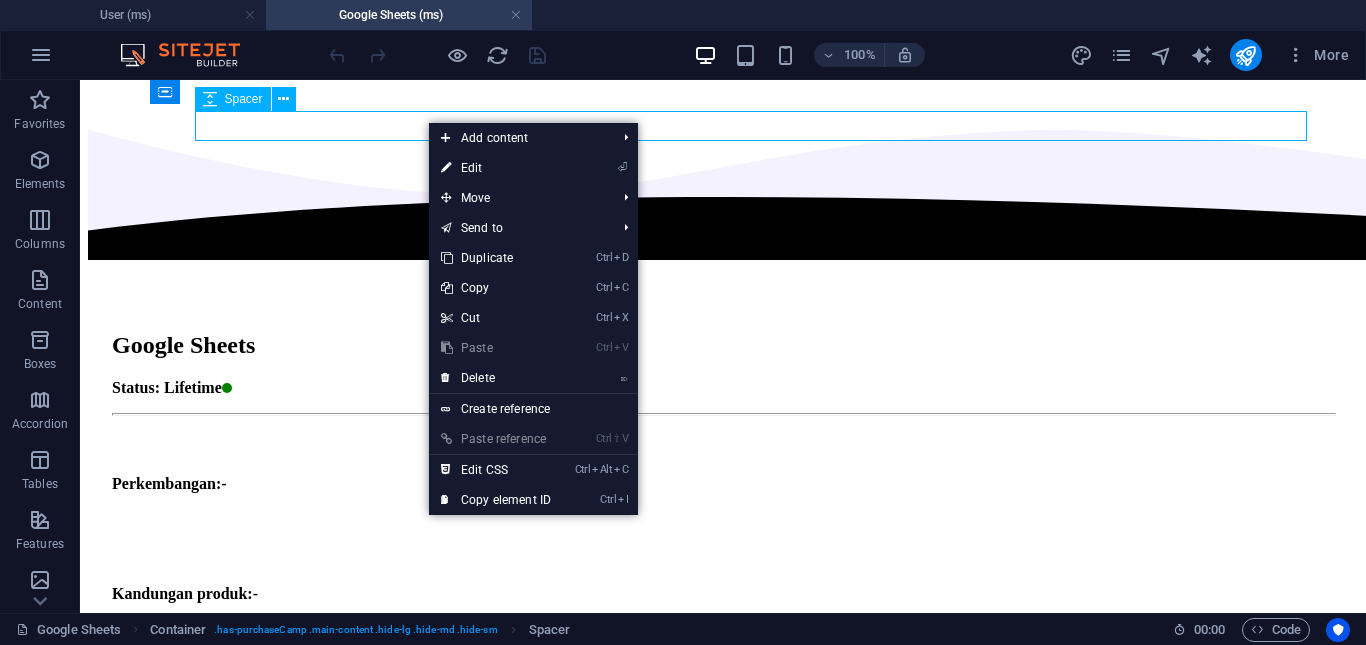 click at bounding box center (723, 439) 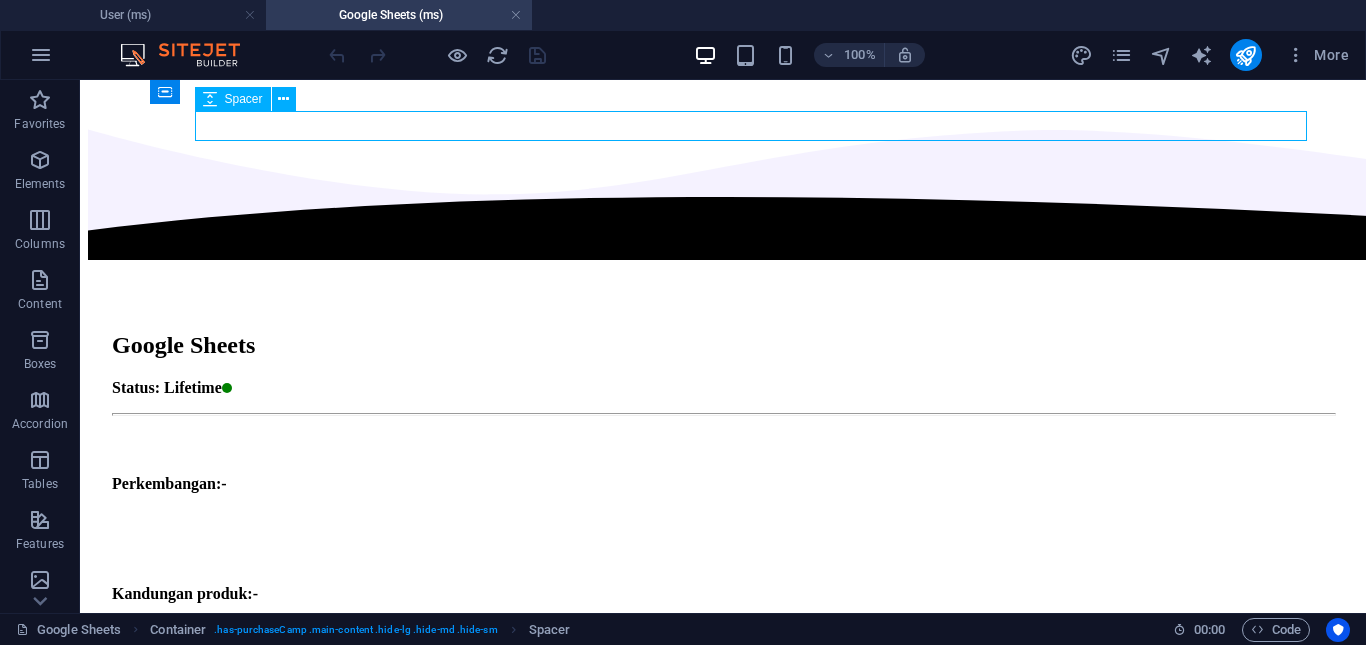 click at bounding box center (723, 439) 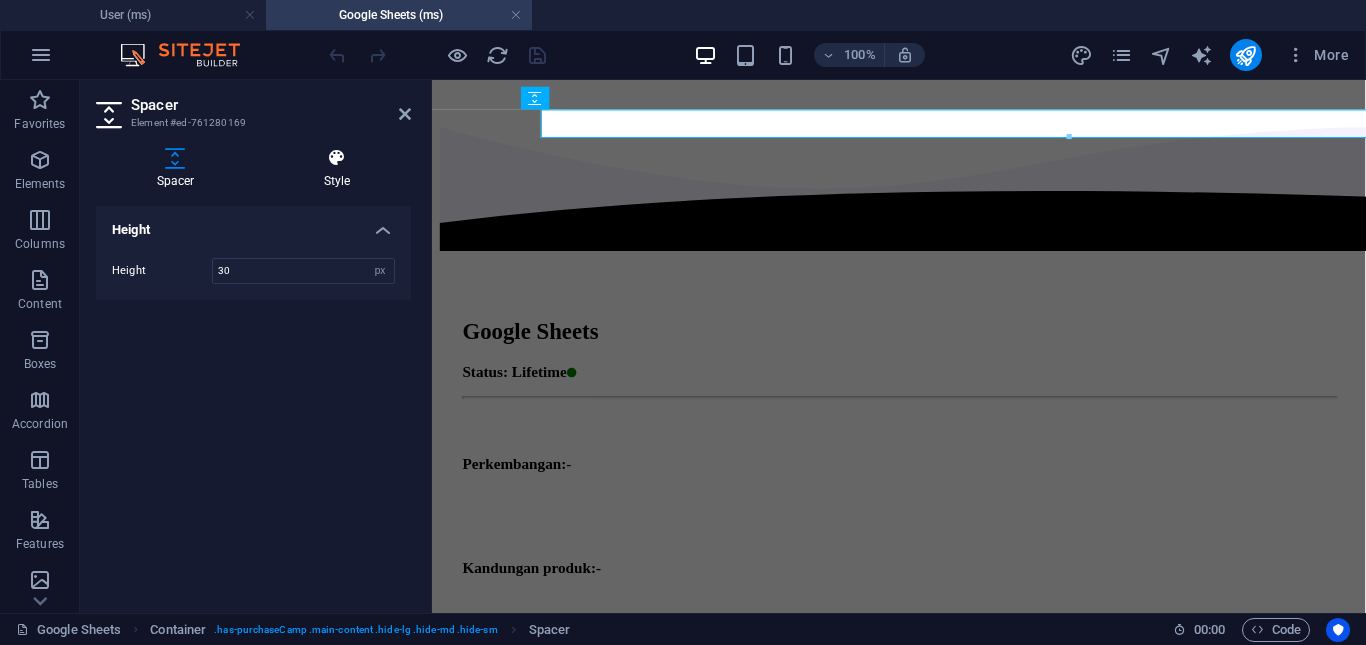 click on "Style" at bounding box center [337, 169] 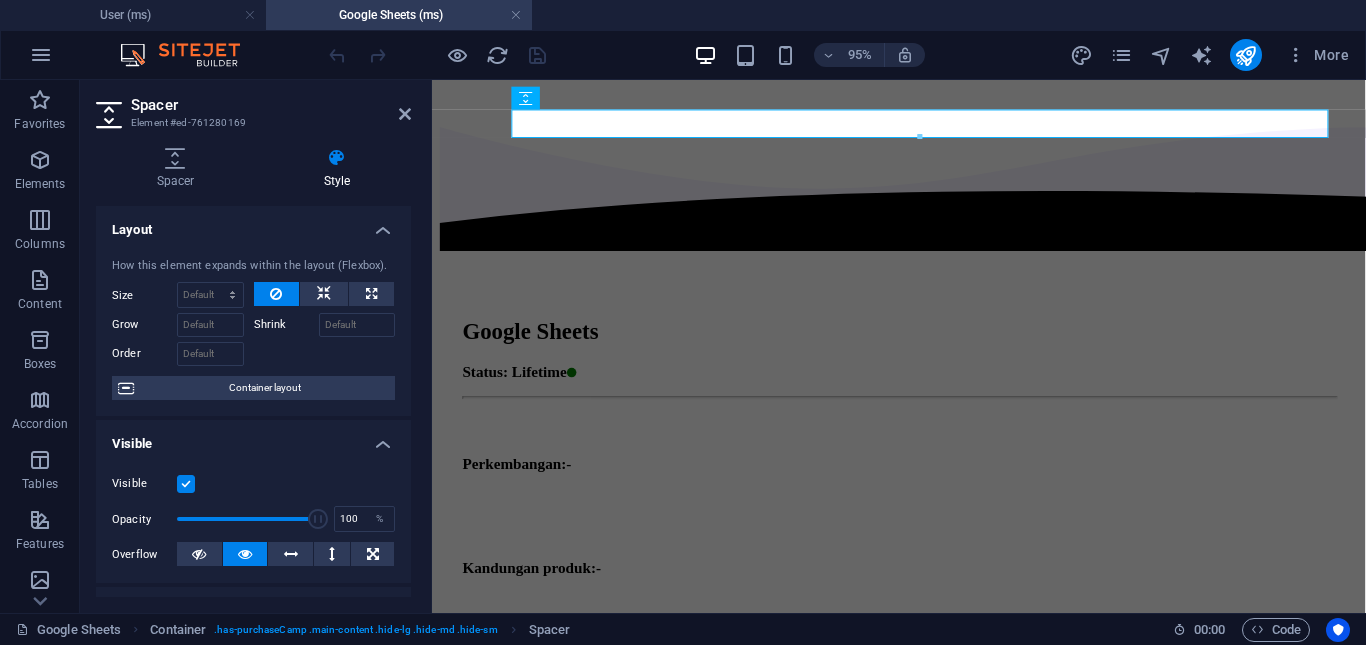 click at bounding box center [186, 484] 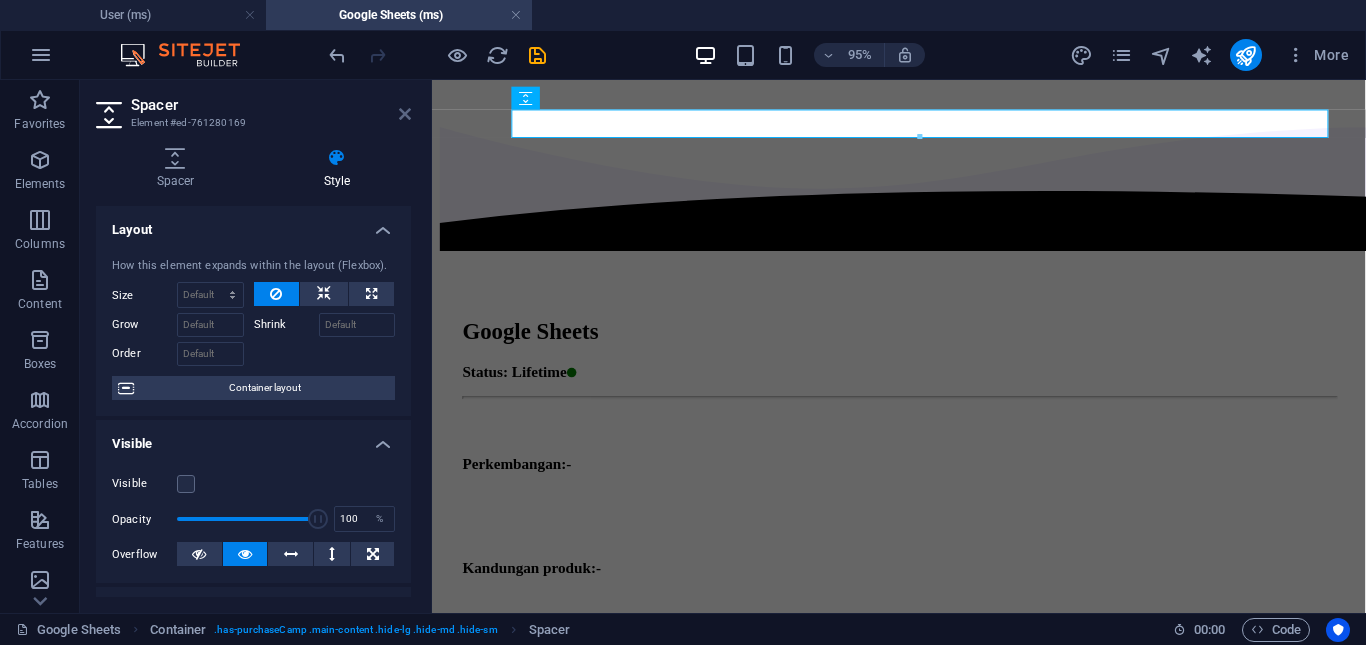 click at bounding box center [405, 114] 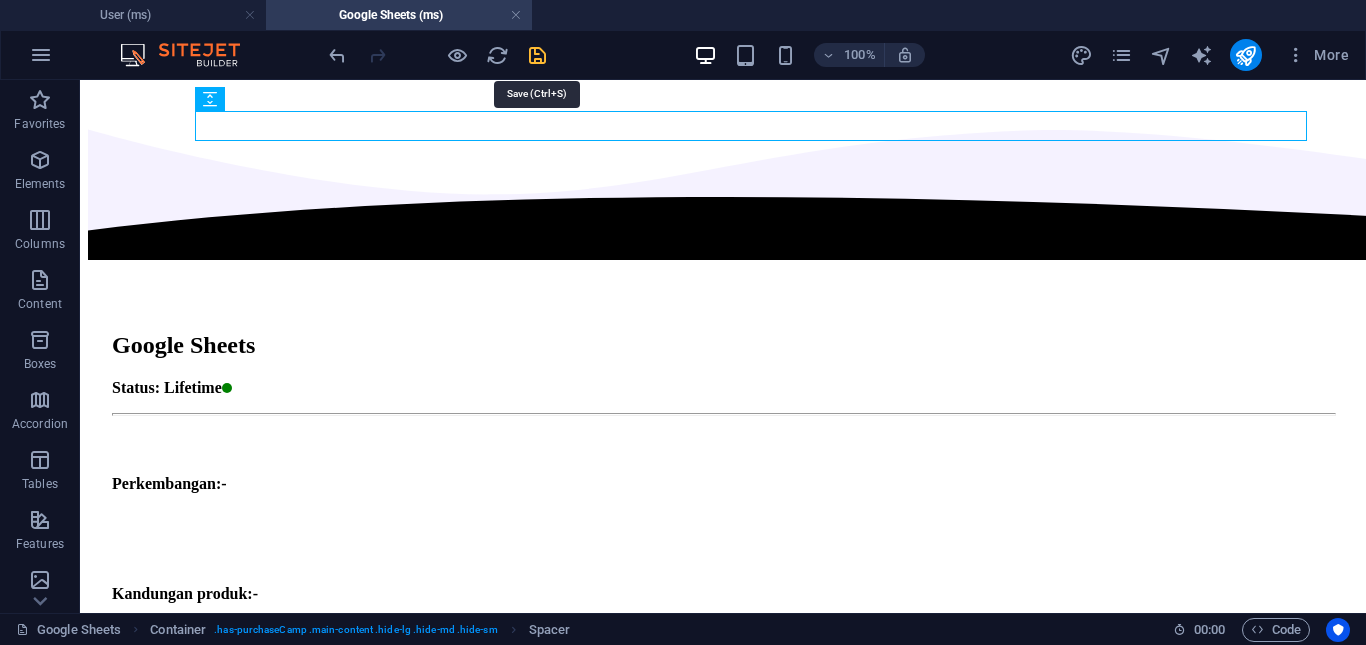 click at bounding box center (537, 55) 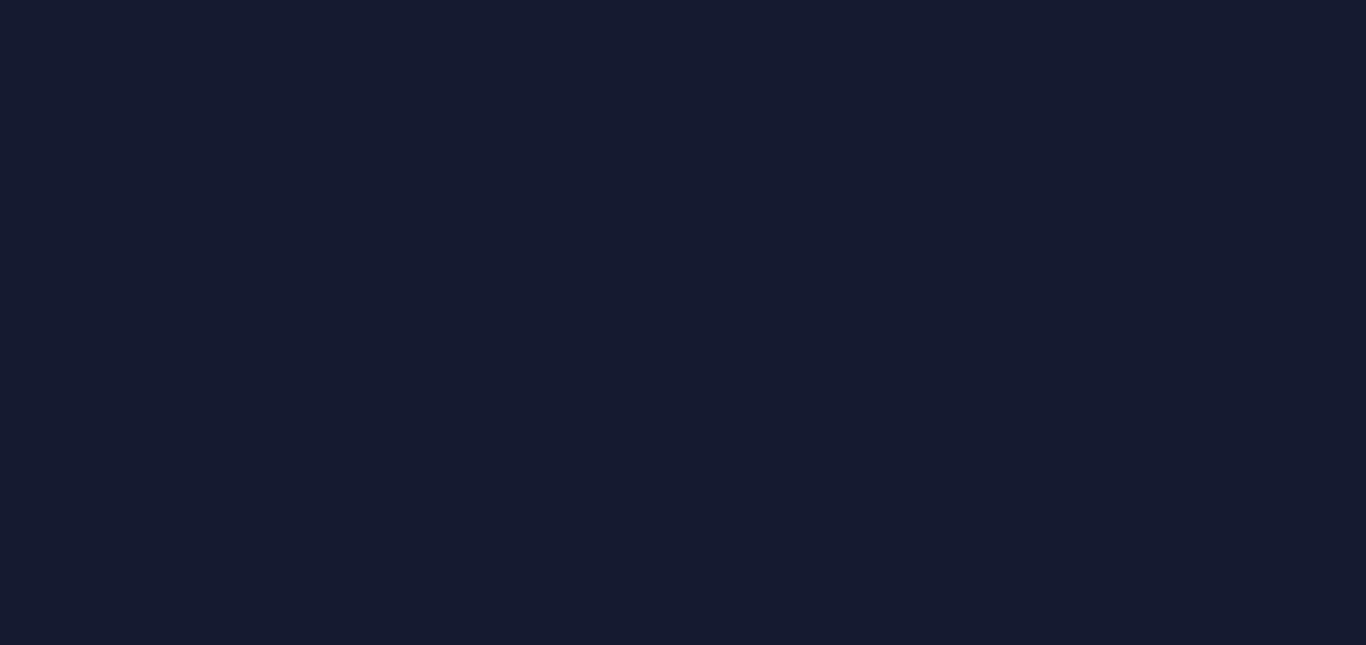 scroll, scrollTop: 0, scrollLeft: 0, axis: both 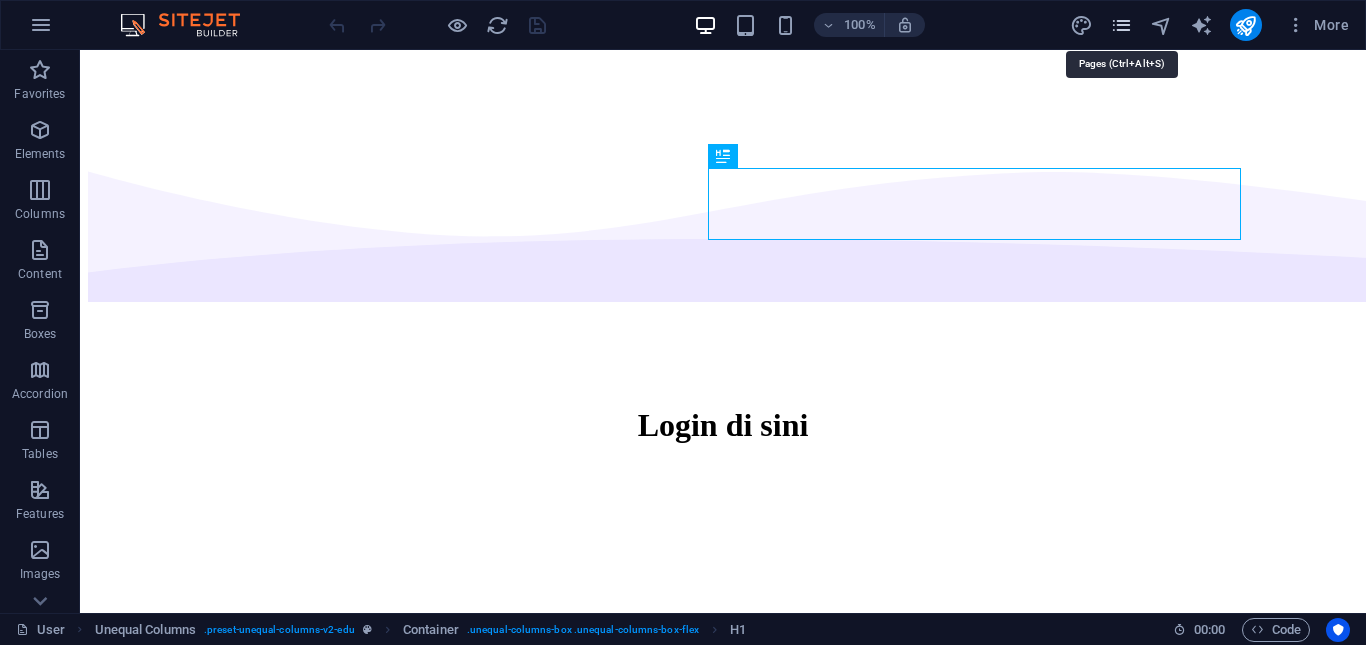 click at bounding box center [1121, 25] 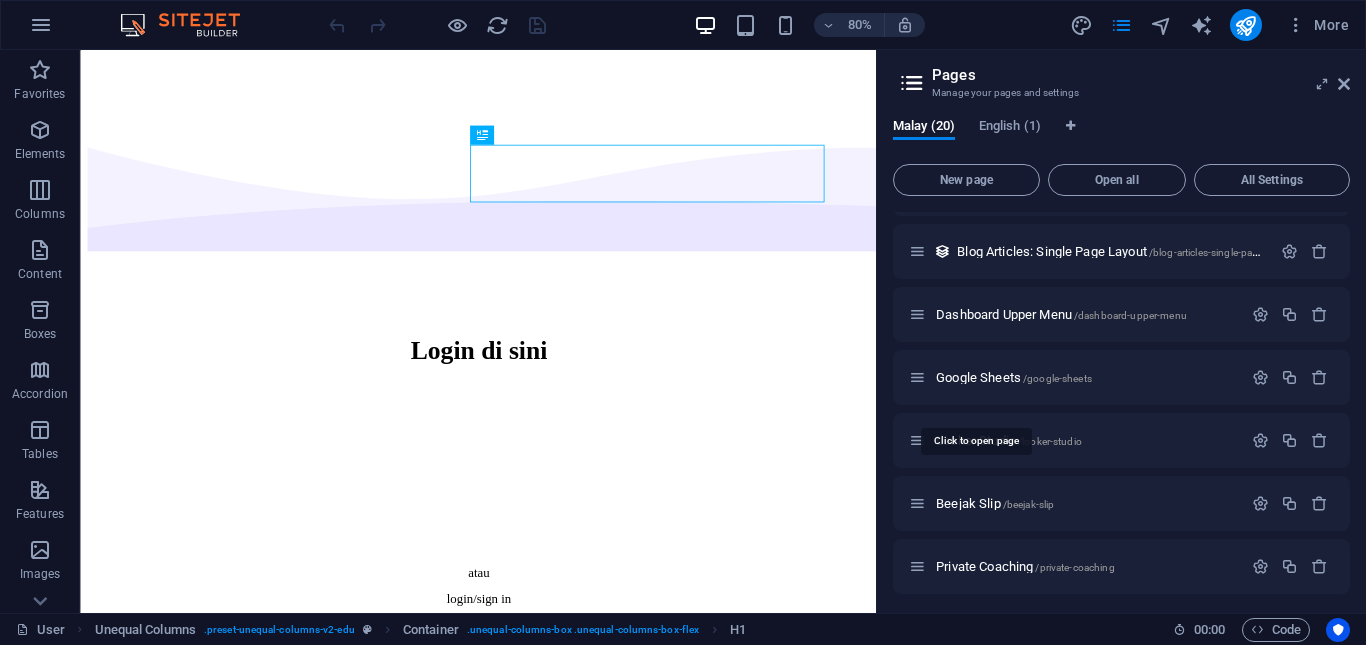 scroll, scrollTop: 875, scrollLeft: 0, axis: vertical 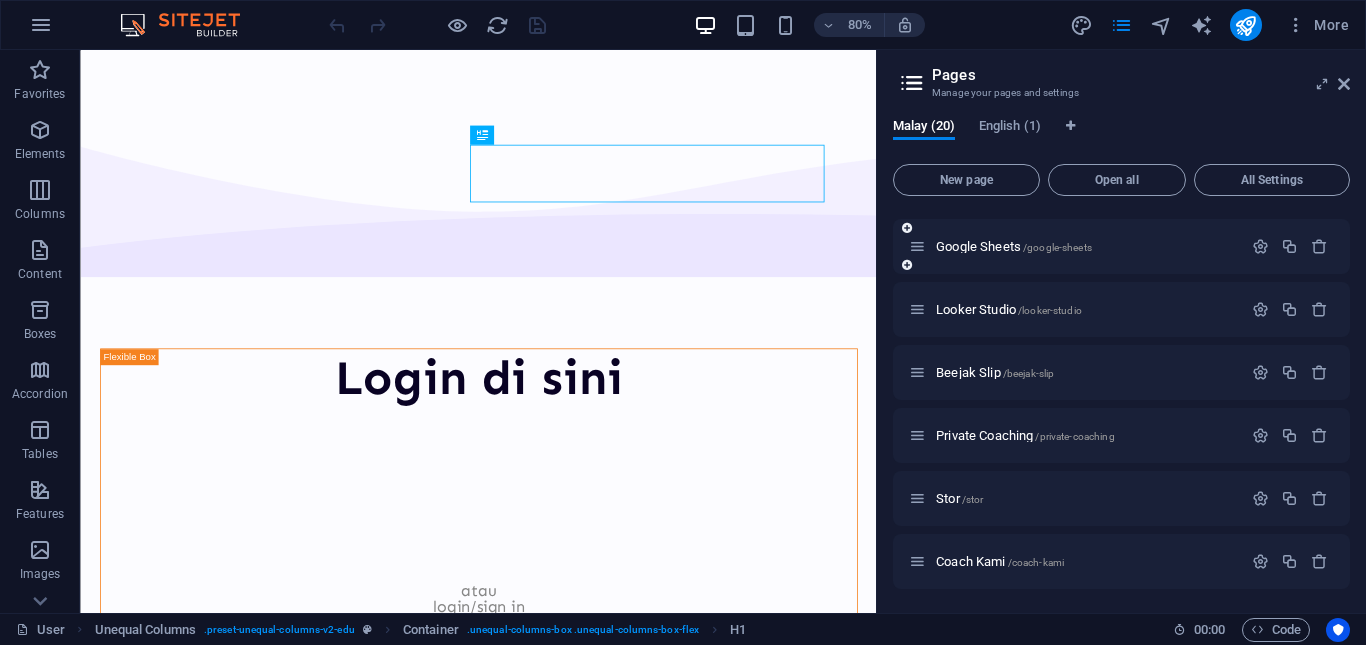 click on "Google Sheets /google-sheets" at bounding box center (1075, 246) 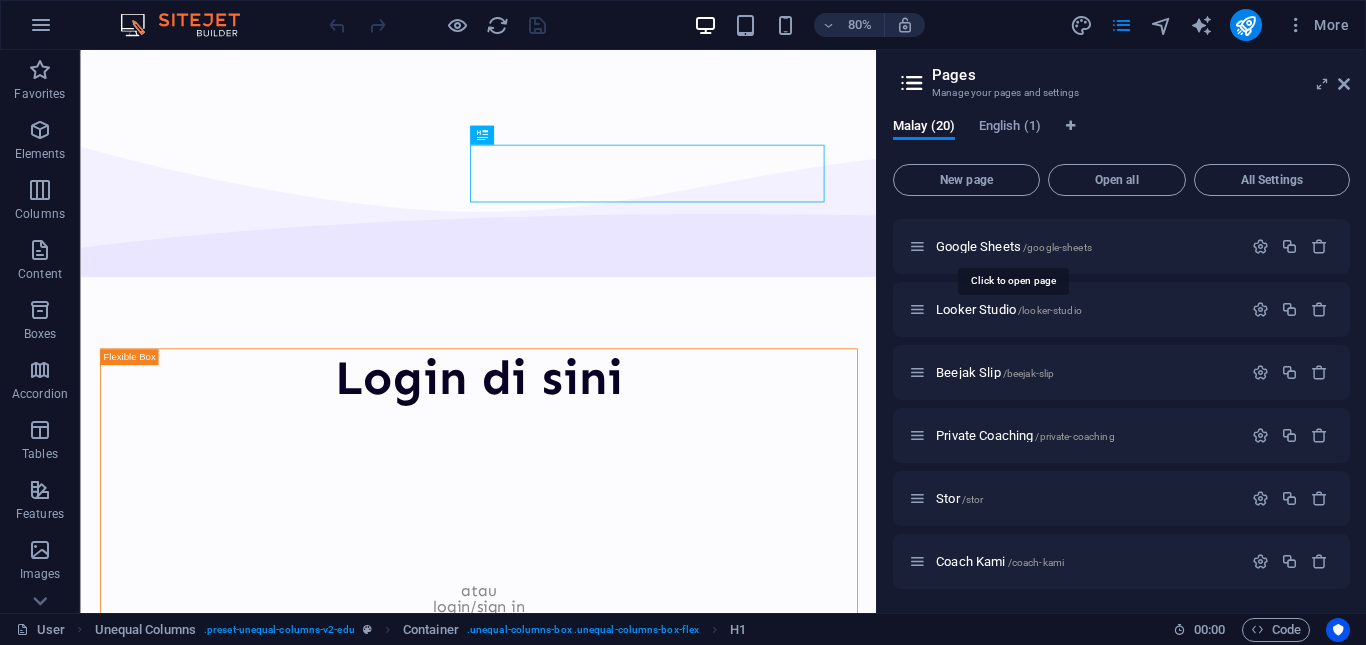 click on "Google Sheets /google-sheets" at bounding box center [1014, 246] 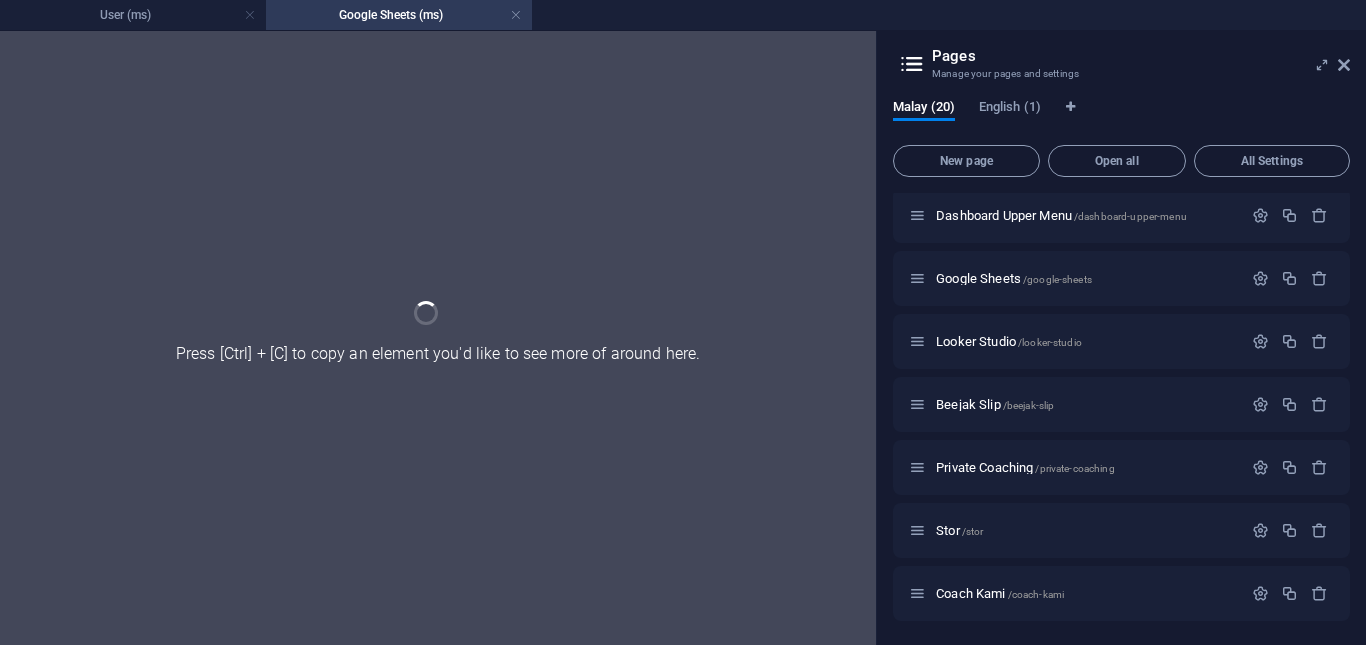 scroll, scrollTop: 824, scrollLeft: 0, axis: vertical 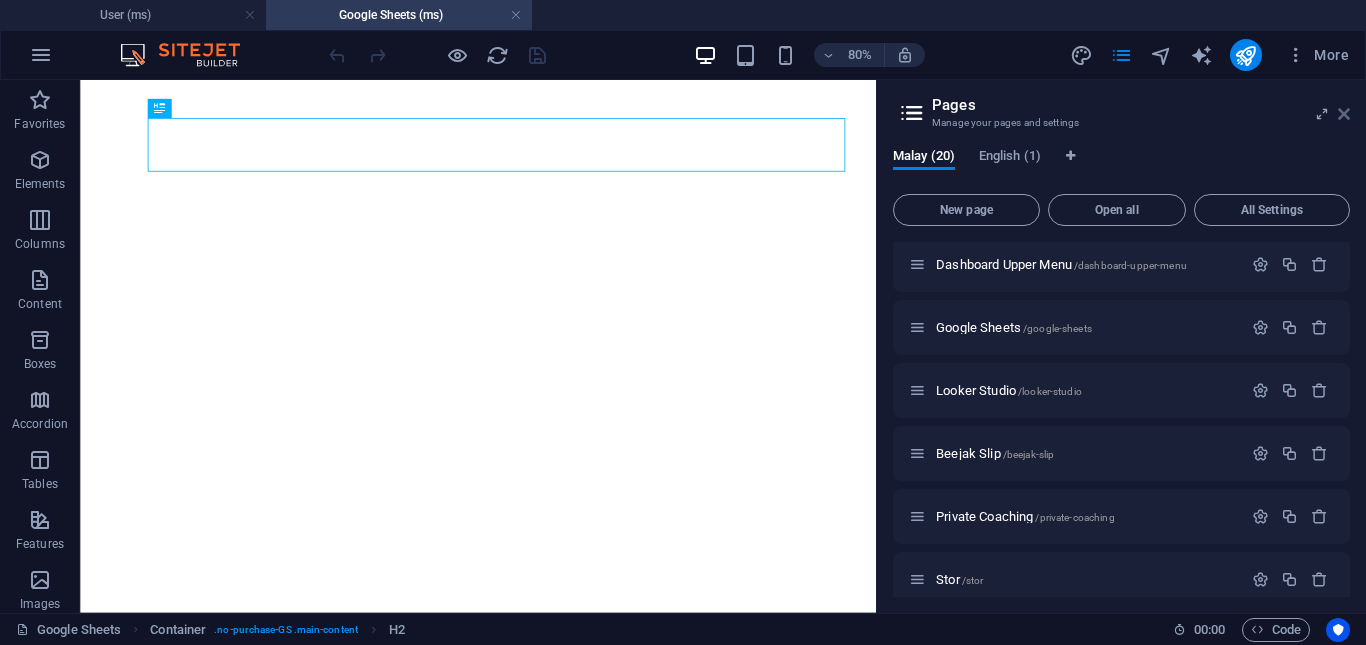 click at bounding box center (1344, 114) 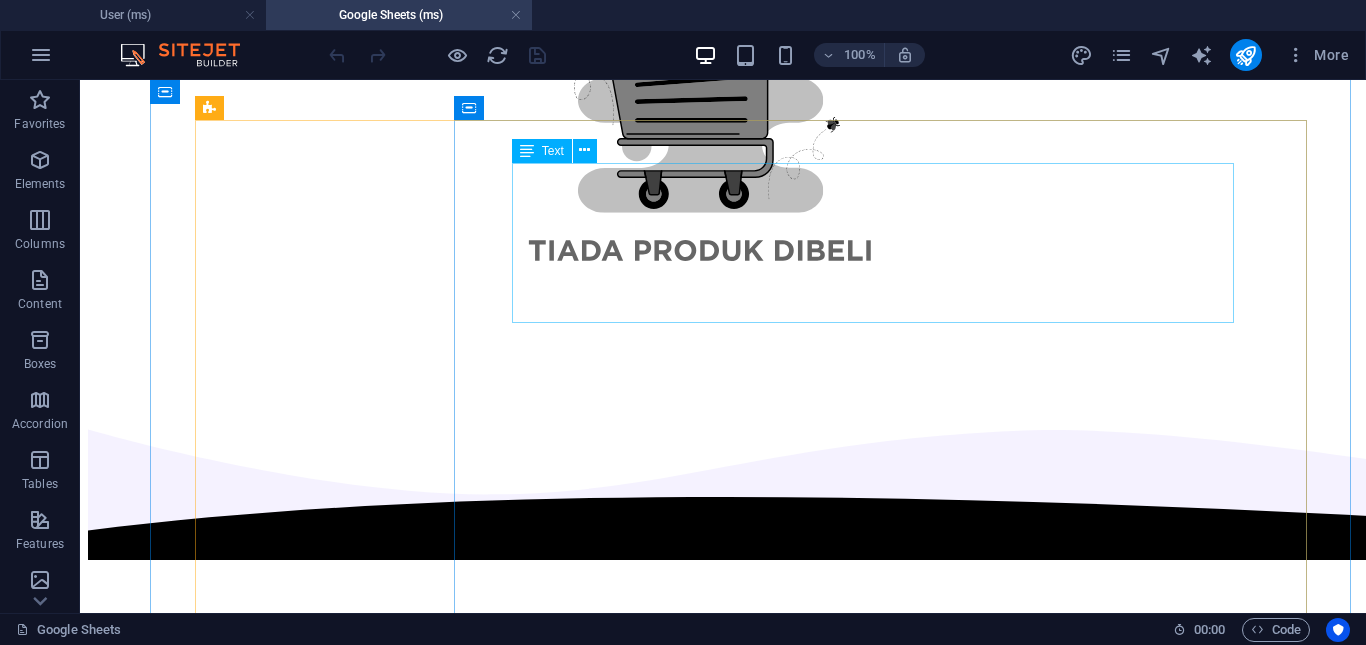 scroll, scrollTop: 1000, scrollLeft: 0, axis: vertical 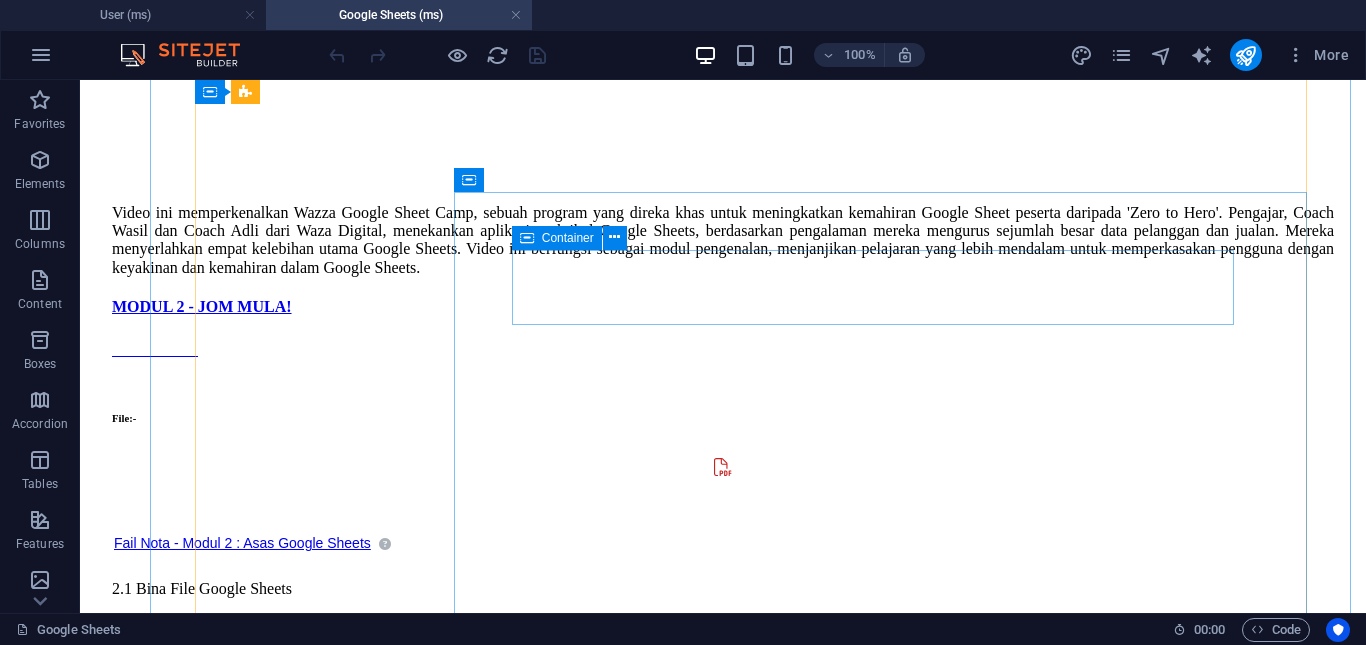 click at bounding box center [527, 238] 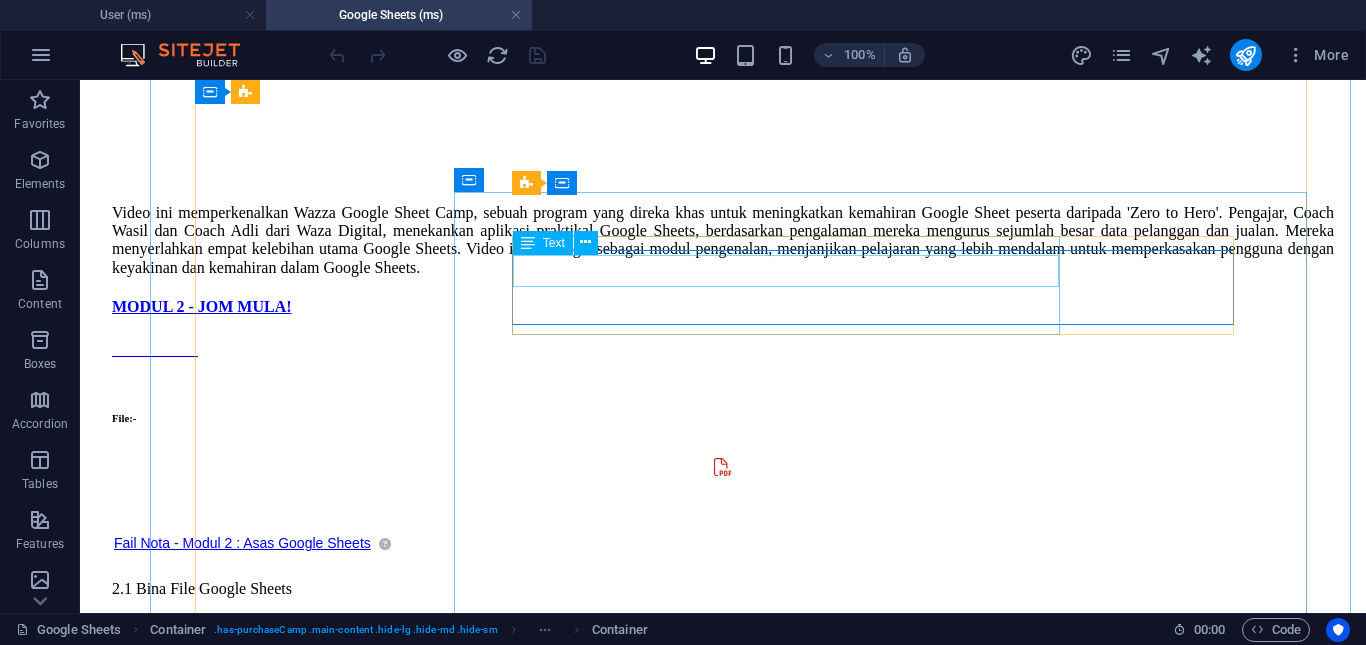scroll, scrollTop: 1600, scrollLeft: 0, axis: vertical 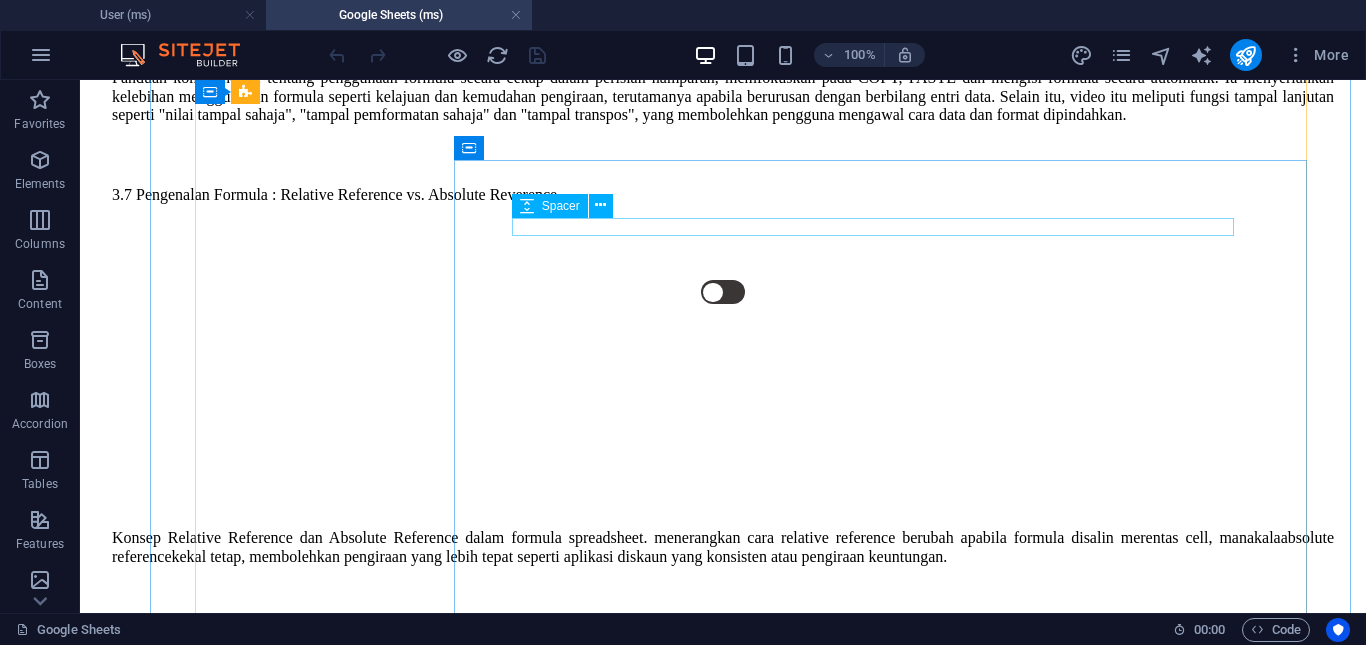click at bounding box center [723, 16258] 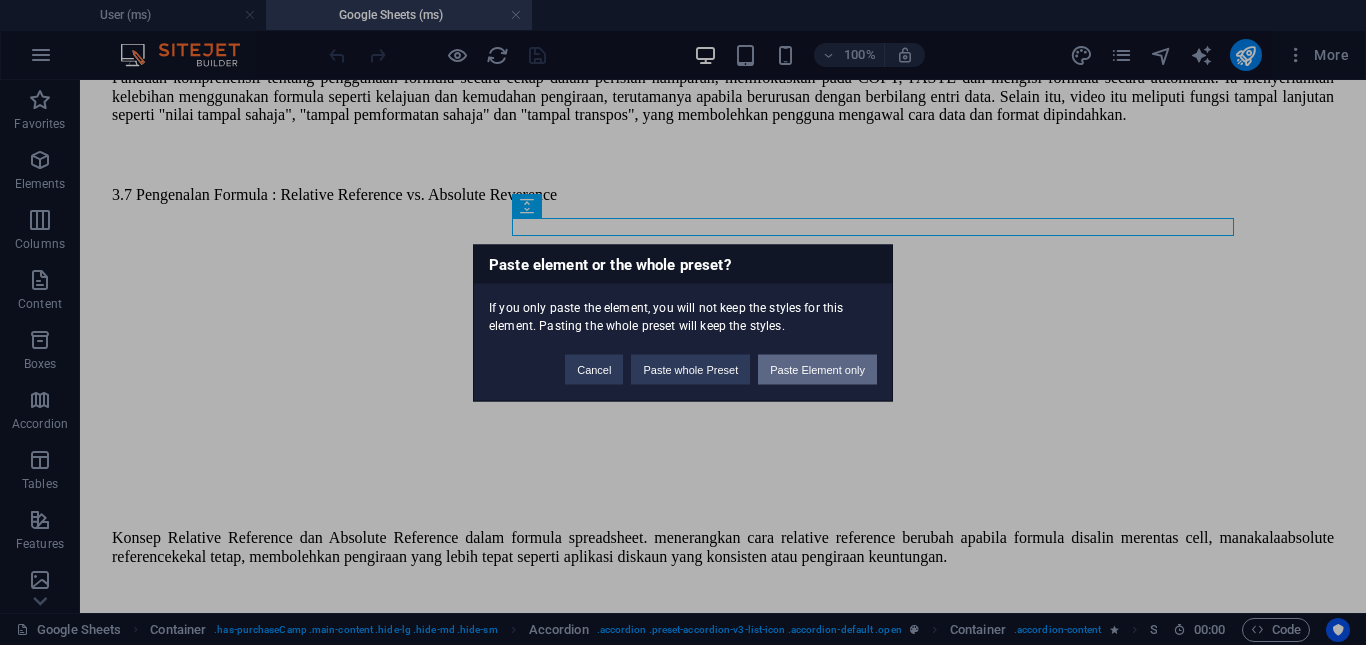 drag, startPoint x: 814, startPoint y: 363, endPoint x: 724, endPoint y: 280, distance: 122.42957 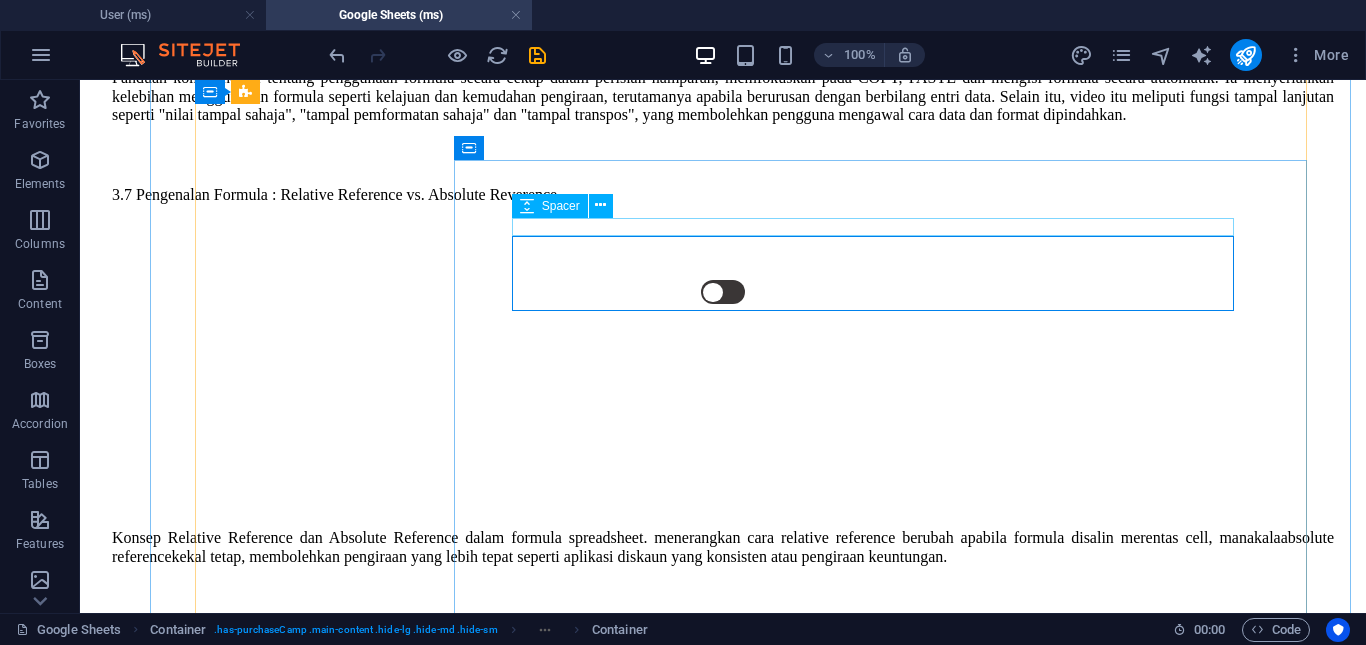click at bounding box center [723, 16258] 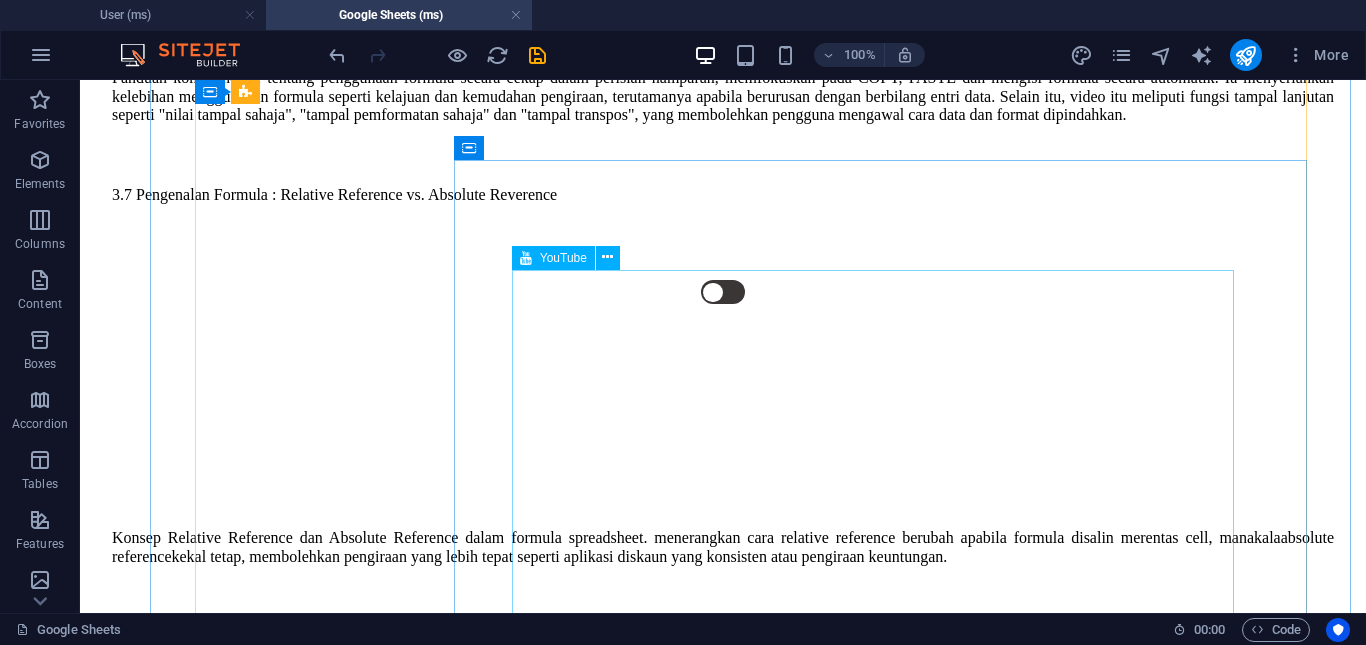 scroll, scrollTop: 1600, scrollLeft: 0, axis: vertical 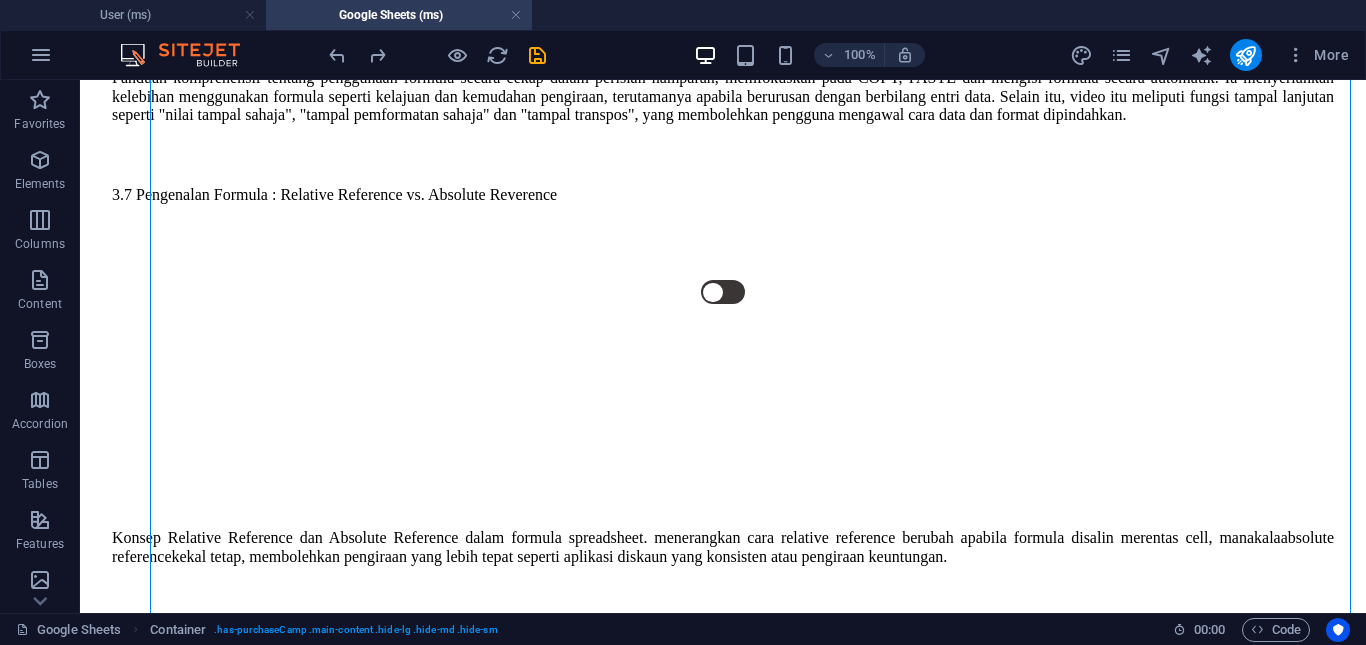 drag, startPoint x: 794, startPoint y: 226, endPoint x: 670, endPoint y: 303, distance: 145.96233 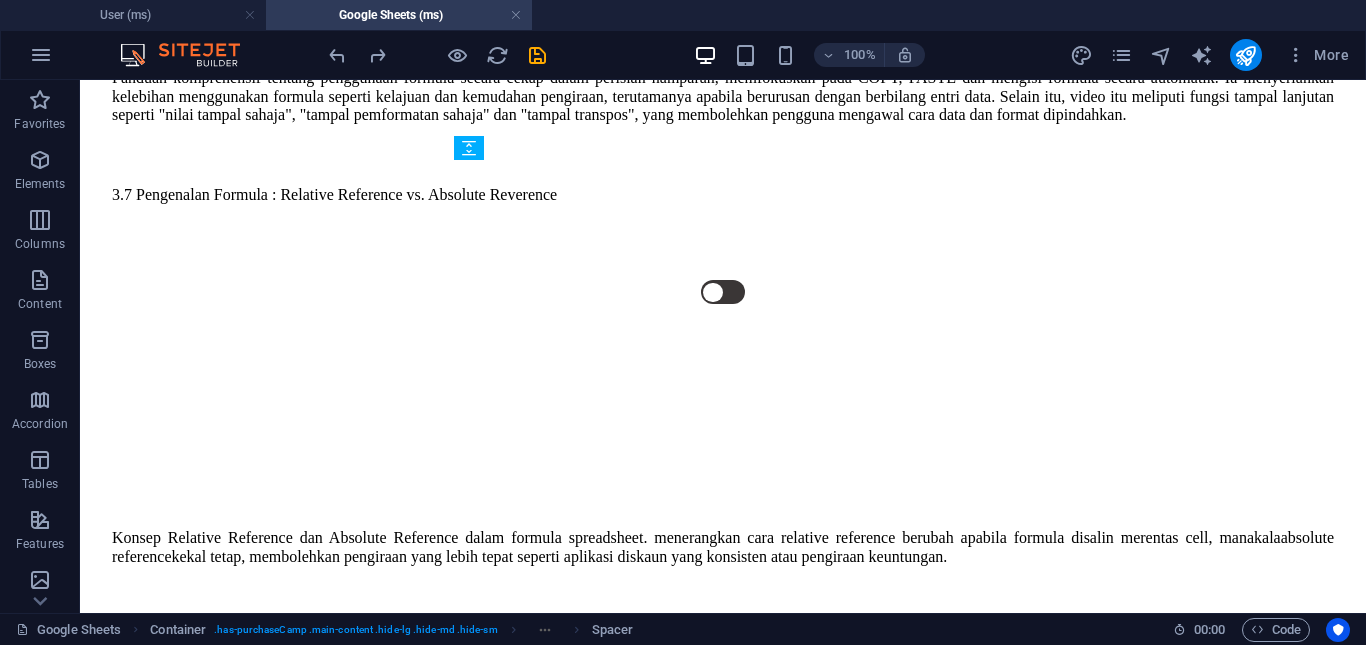 drag, startPoint x: 601, startPoint y: 286, endPoint x: 618, endPoint y: 395, distance: 110.317726 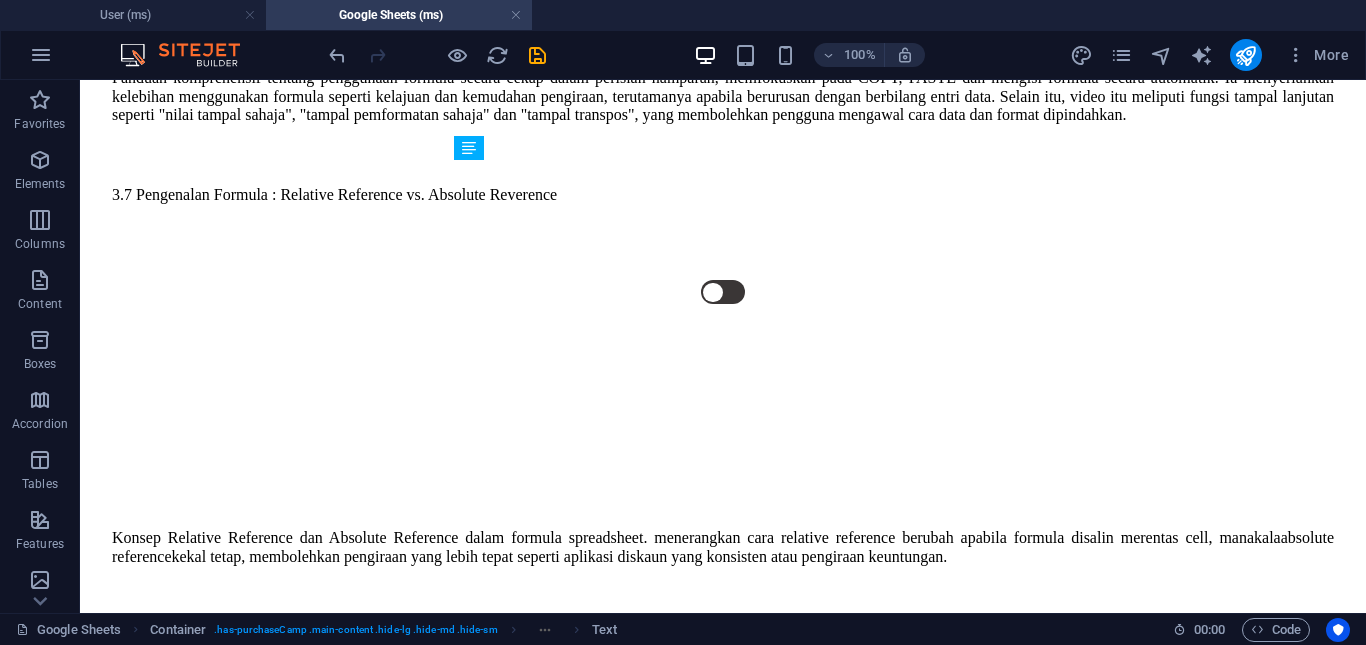 drag, startPoint x: 538, startPoint y: 343, endPoint x: 541, endPoint y: 329, distance: 14.3178215 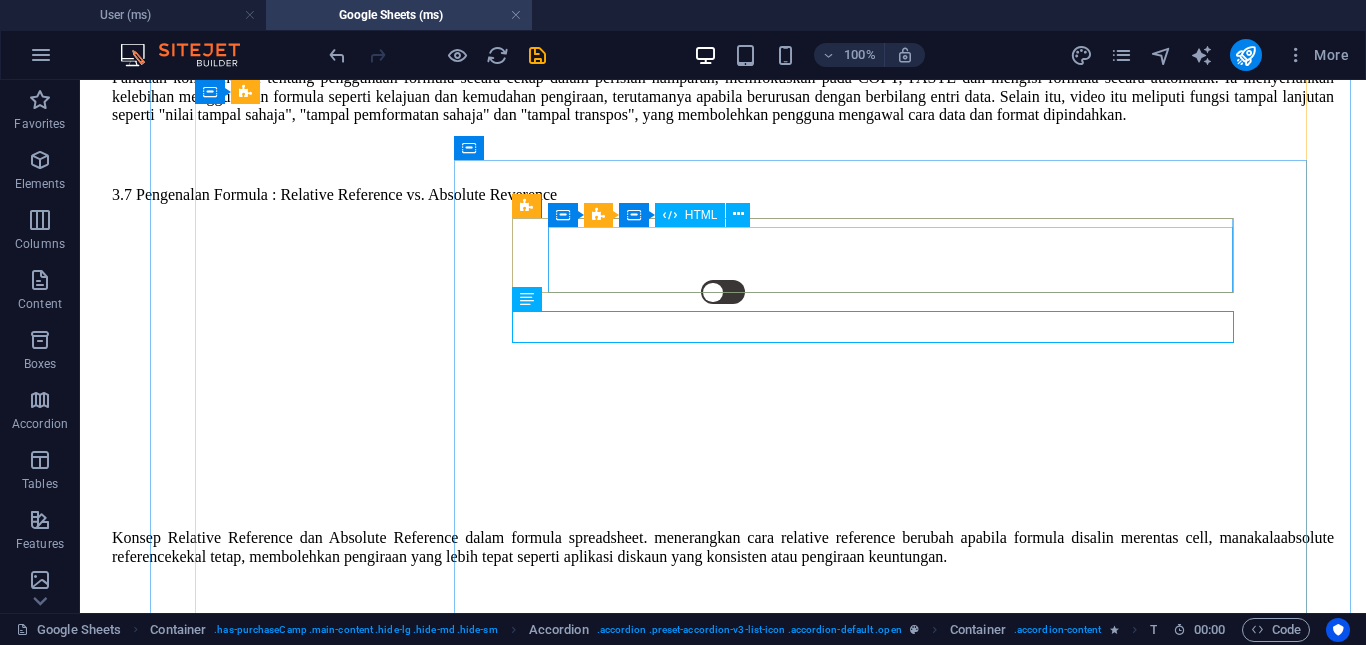 click on "Hover to Show Info
Fail Nota - Modul 2 : Asas Google Sheets
Fail modul yang menunjukan asas Google Sheets" at bounding box center [723, 16393] 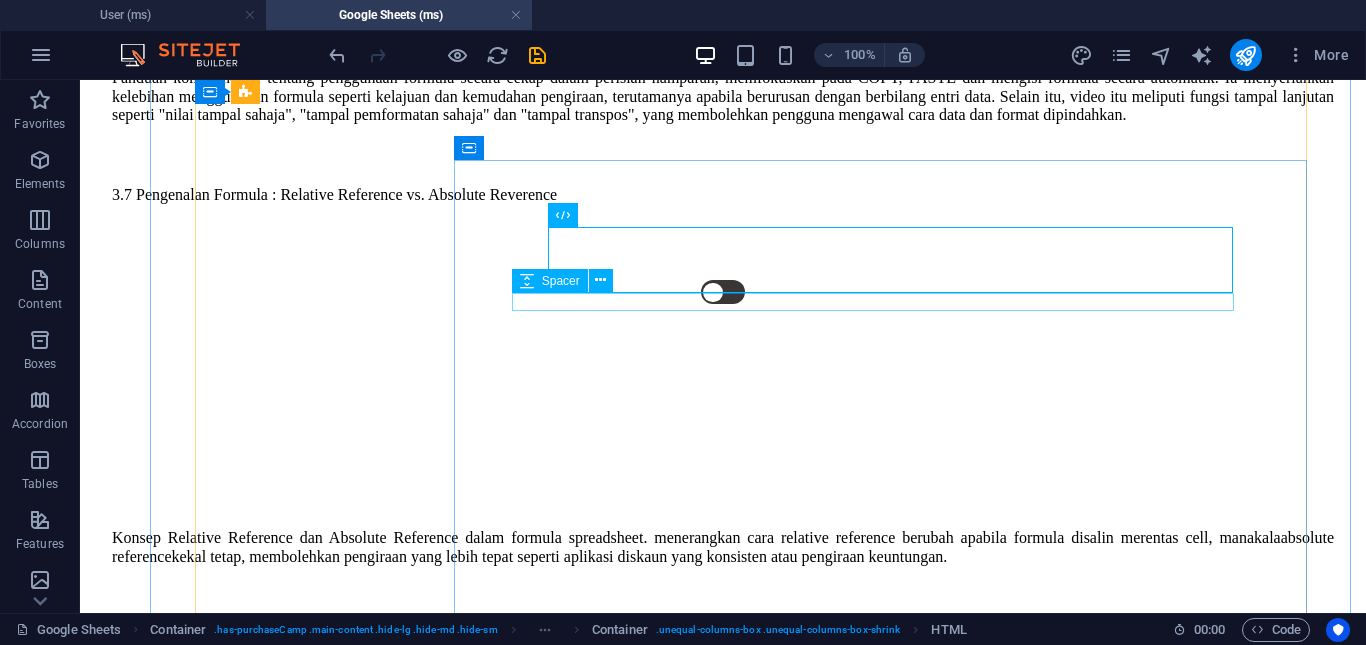 click at bounding box center (723, 16435) 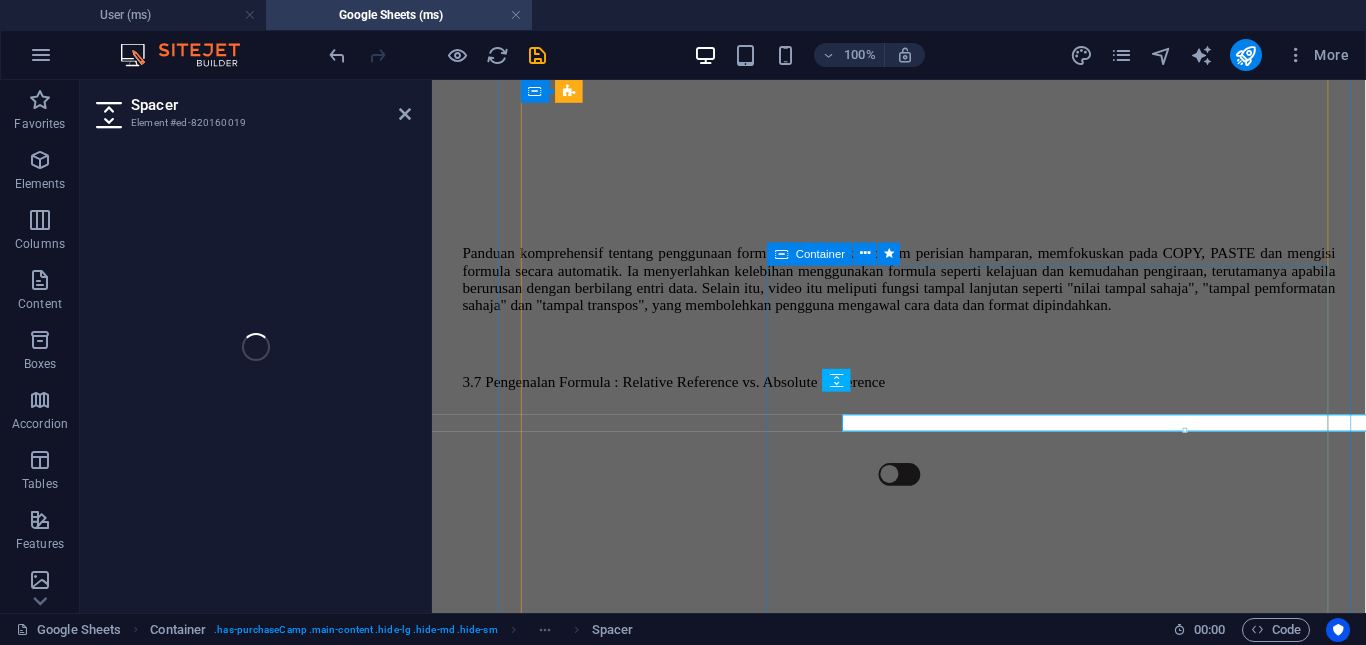 click on "File:-
Hover to Show Info
Fail Nota - Modul 2 : Asas Google Sheets
Fail modul yang menunjukan asas Google Sheets
2.1 Bina File Google Sheets
Tutorial komprehensif tentang cara membuka dan create fail dalam Google Sheets. Ia menekankan keperluan mempunyai akaun Gmail untuk mengakses Google Sheets dan memperkenalkan tiga kaedah utama untuk membuka atau create fail Google Sheets: melalui menu Google Apps, dengan menaip URL pintasan dan melalui Google Drive. Tutorial ini menyerlahkan petua praktikal seperti menyusun semula ikon Google Apps untuk kemudahan dan menggunakan ciri "yang digunakan baru-baru ini" untuk mengakses fail dengan cepat.  2.2 Rename dan Organize File
2.3 Interface - Toolbar Menu, Shortcut Toolbar, Collaboration Tools, Formula Bar" at bounding box center [923, 17998] 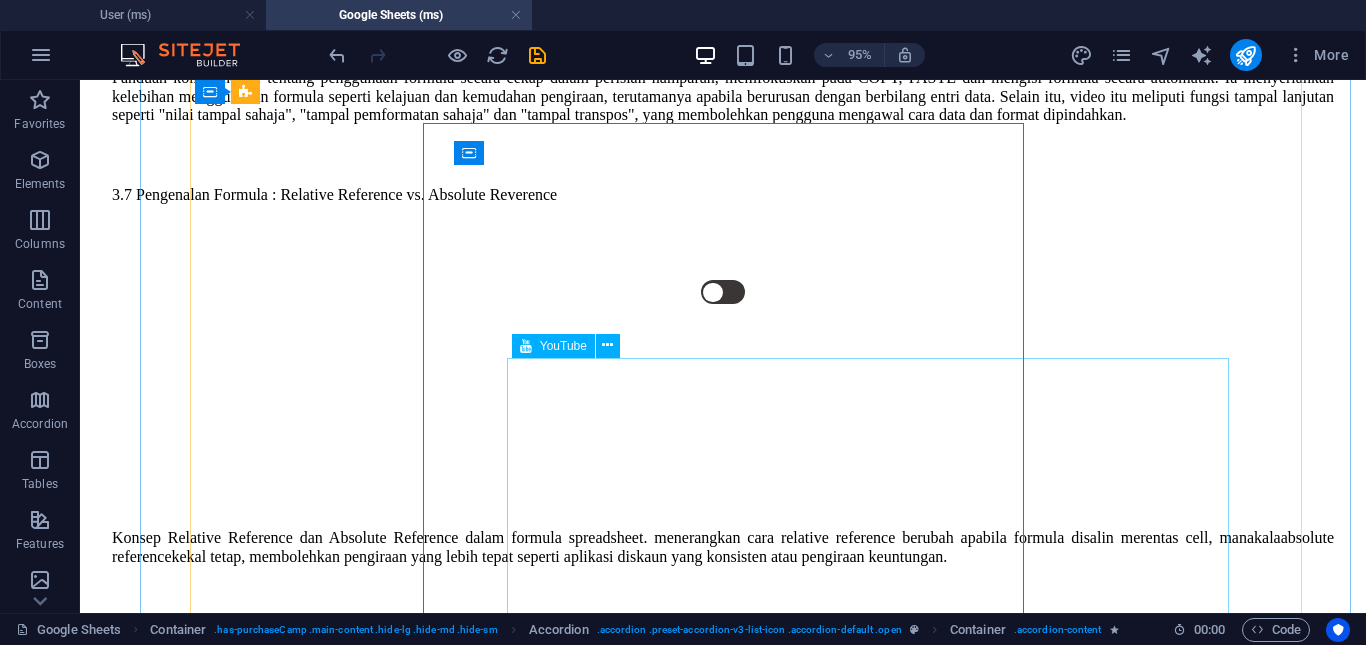 scroll, scrollTop: 8211, scrollLeft: 0, axis: vertical 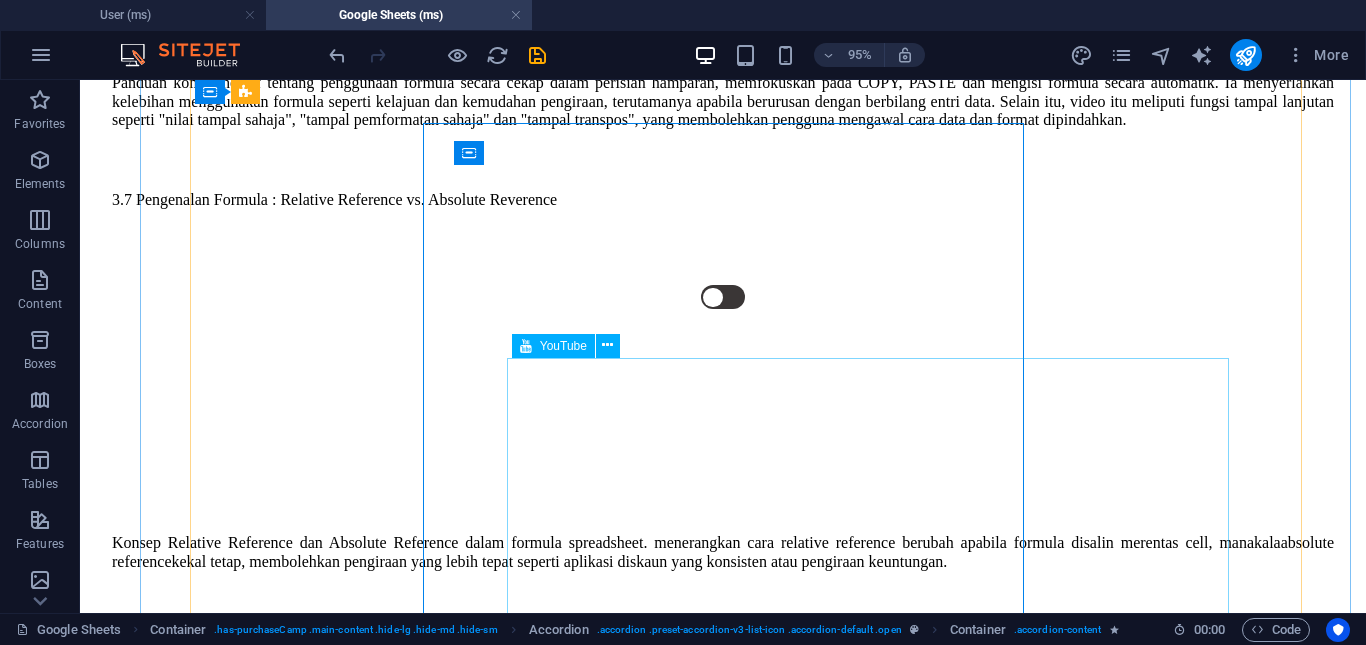 drag, startPoint x: 1036, startPoint y: 389, endPoint x: 858, endPoint y: 344, distance: 183.60011 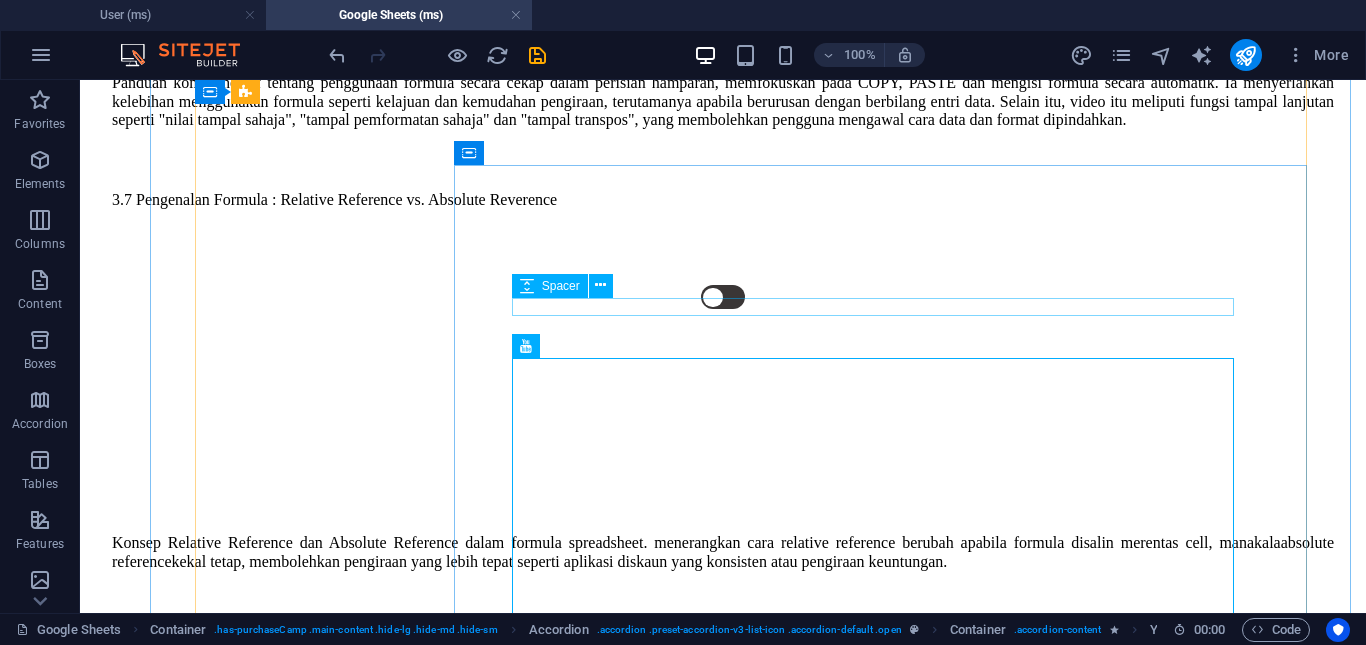 click at bounding box center (723, 16440) 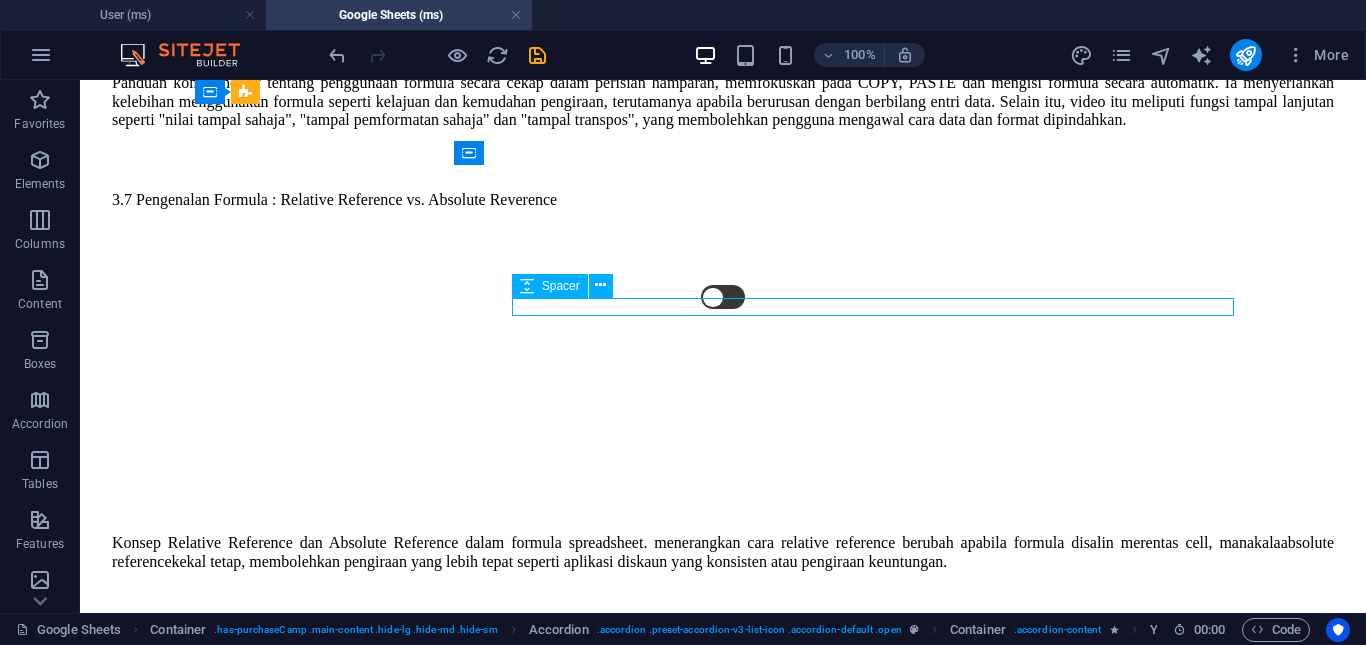 click at bounding box center [723, 16440] 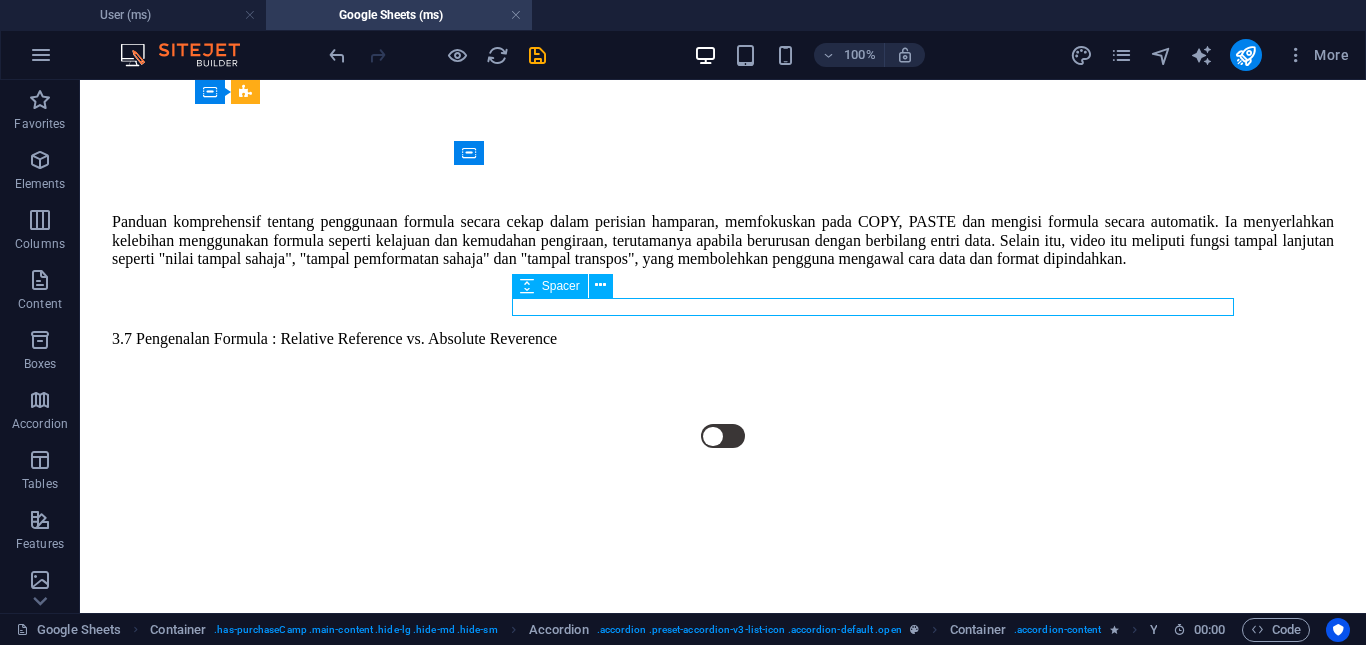 select on "px" 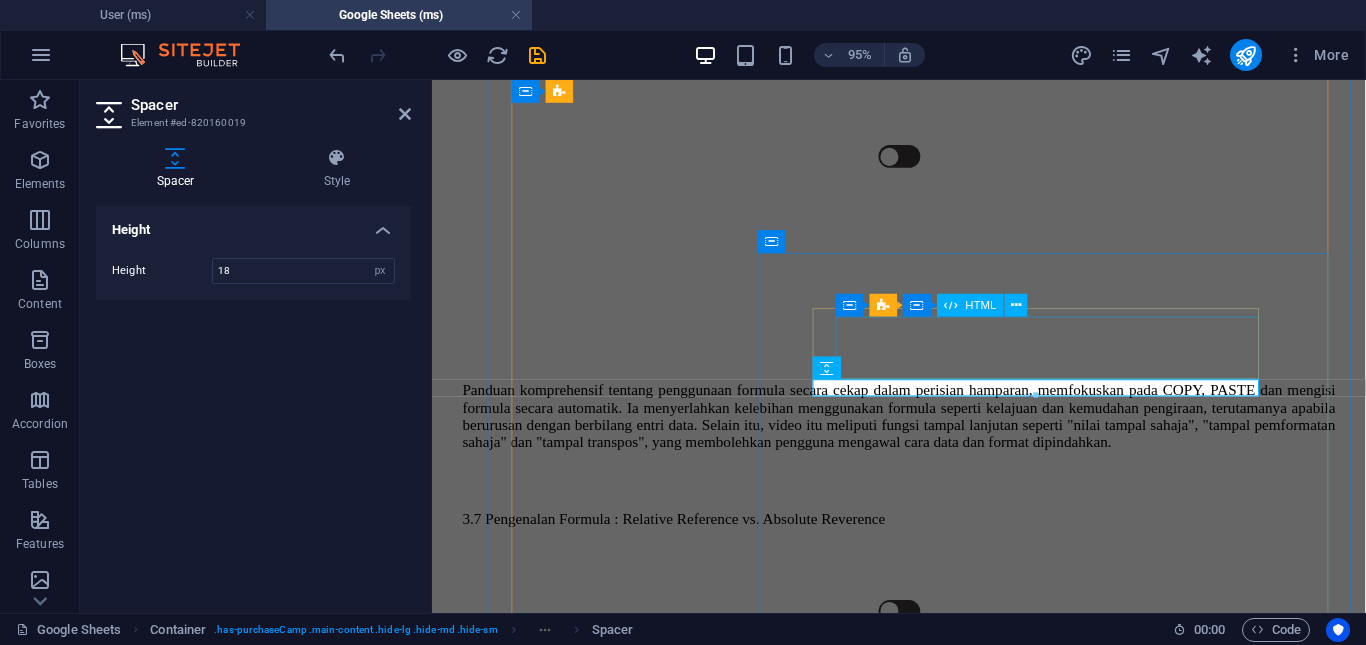 scroll, scrollTop: 1422, scrollLeft: 0, axis: vertical 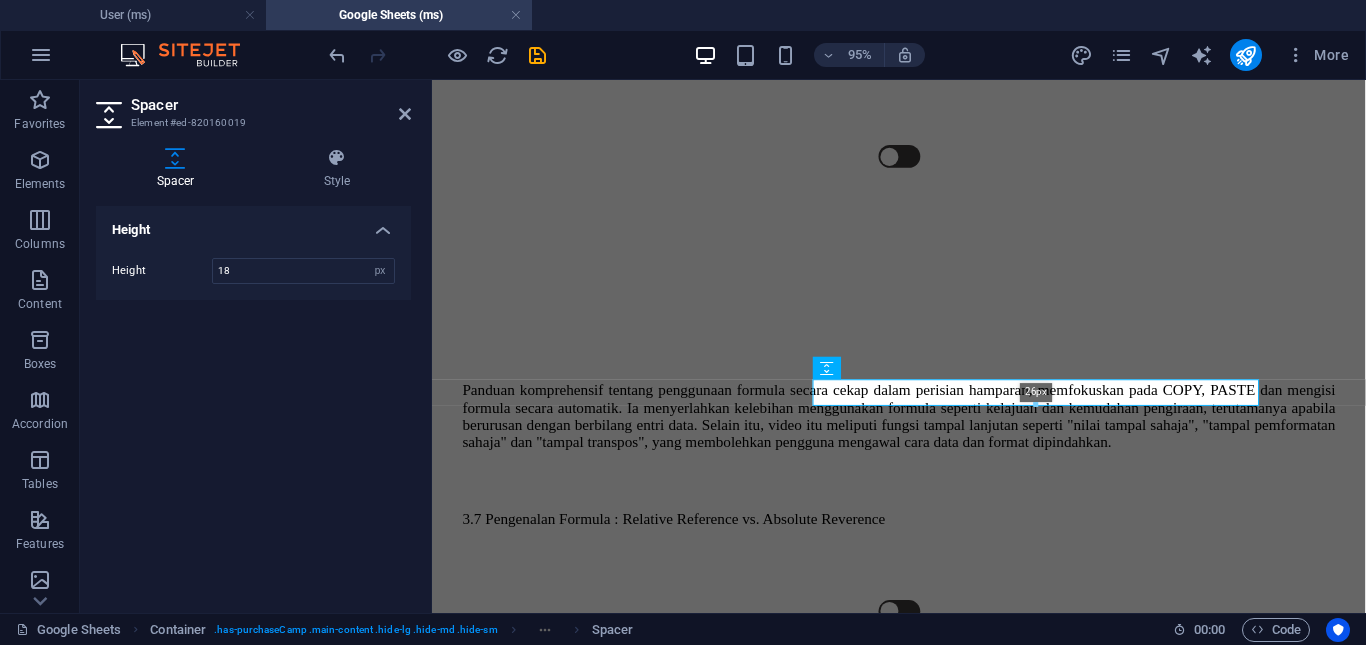 drag, startPoint x: 1033, startPoint y: 395, endPoint x: 125, endPoint y: 222, distance: 924.3338 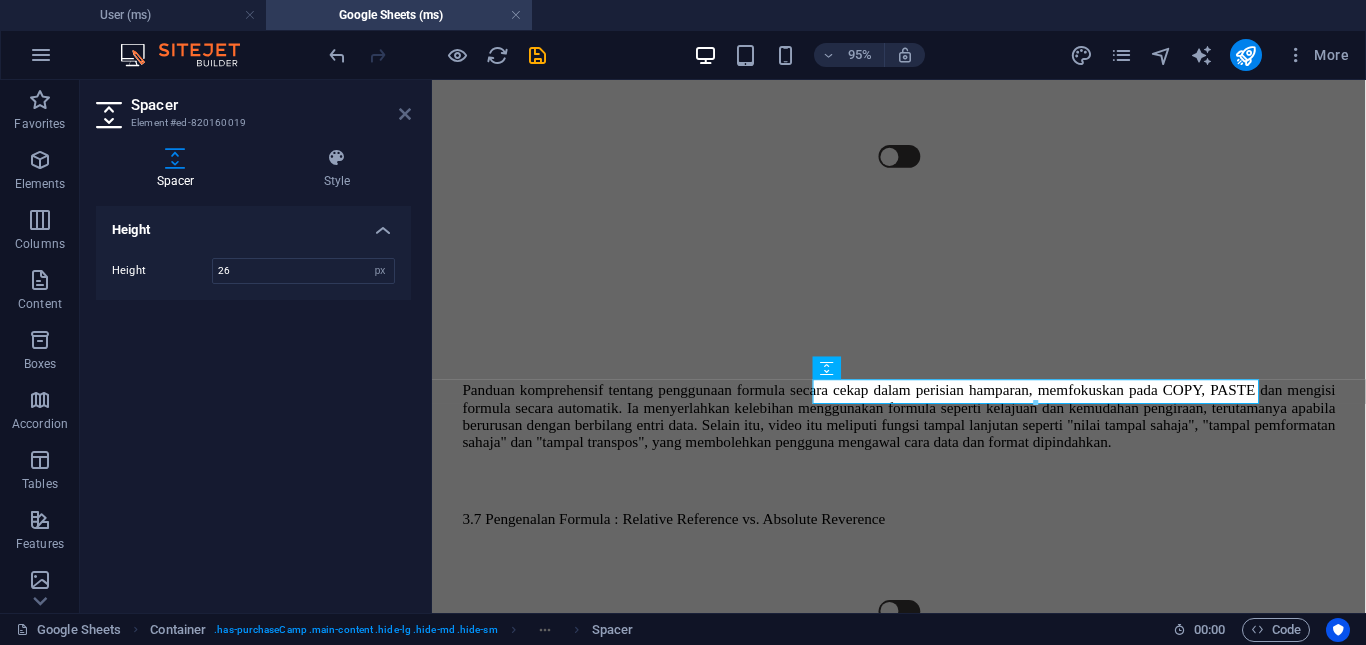 drag, startPoint x: 408, startPoint y: 113, endPoint x: 371, endPoint y: 83, distance: 47.63402 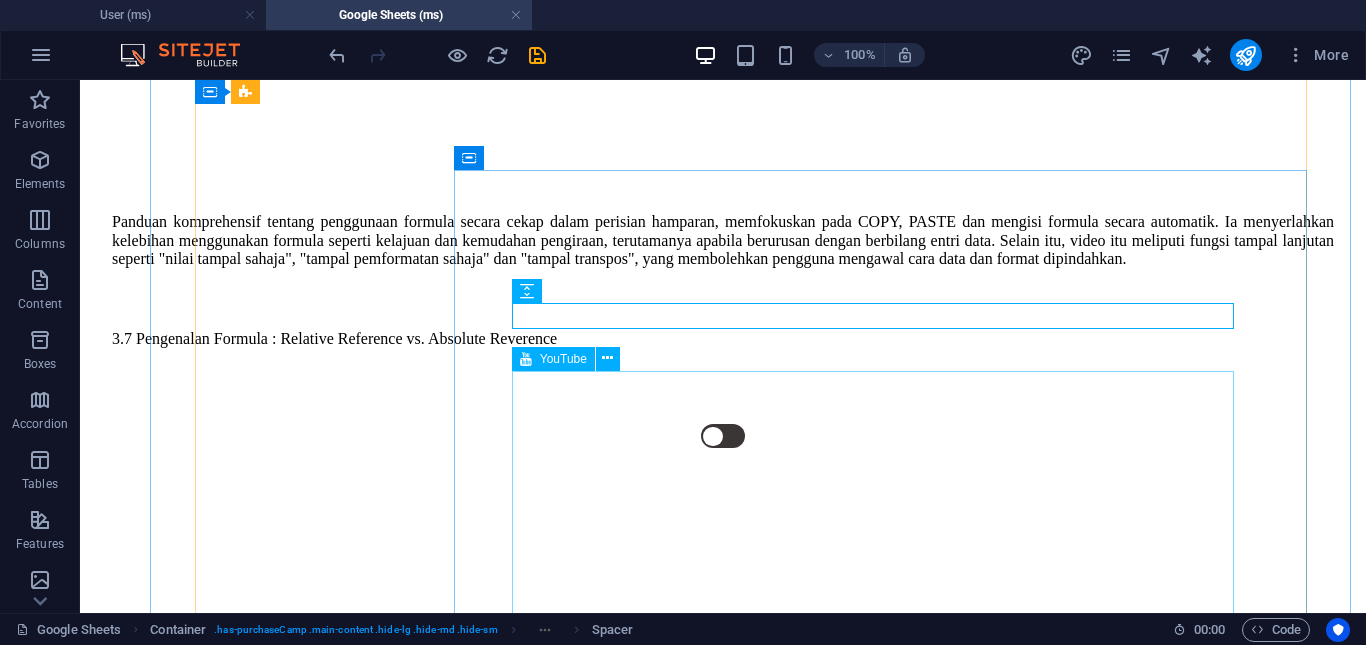 scroll, scrollTop: 8206, scrollLeft: 0, axis: vertical 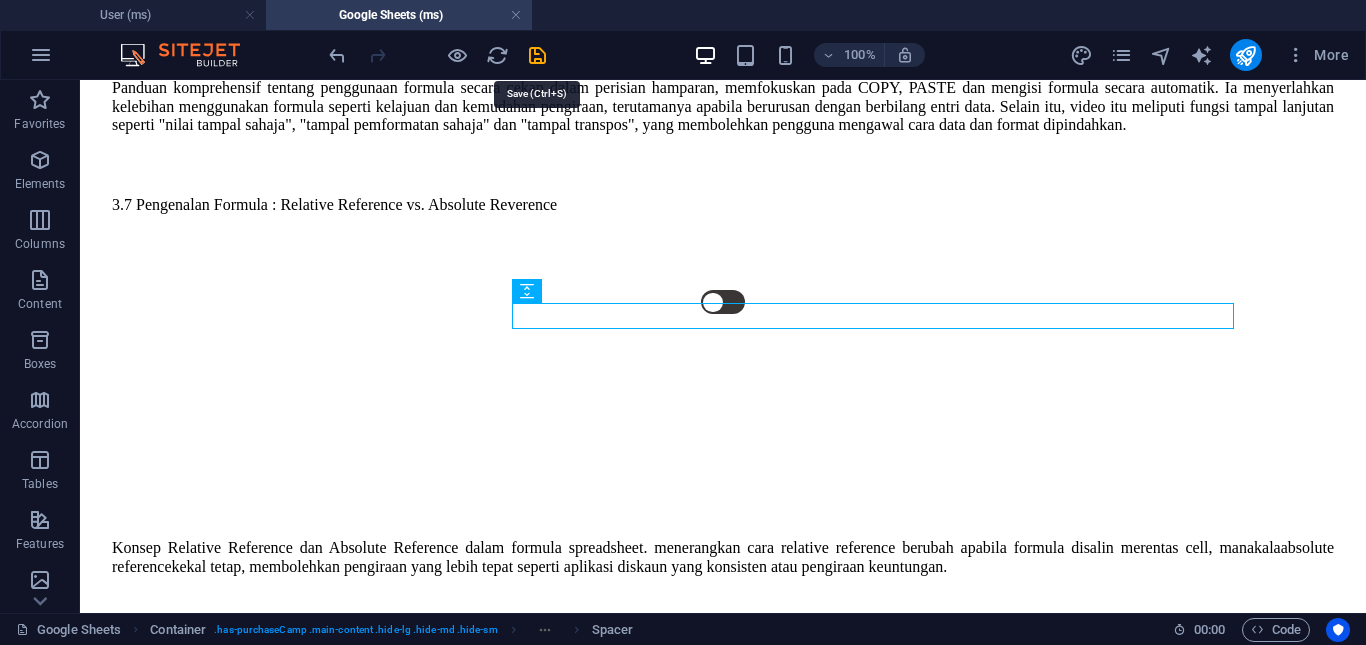 click at bounding box center [537, 55] 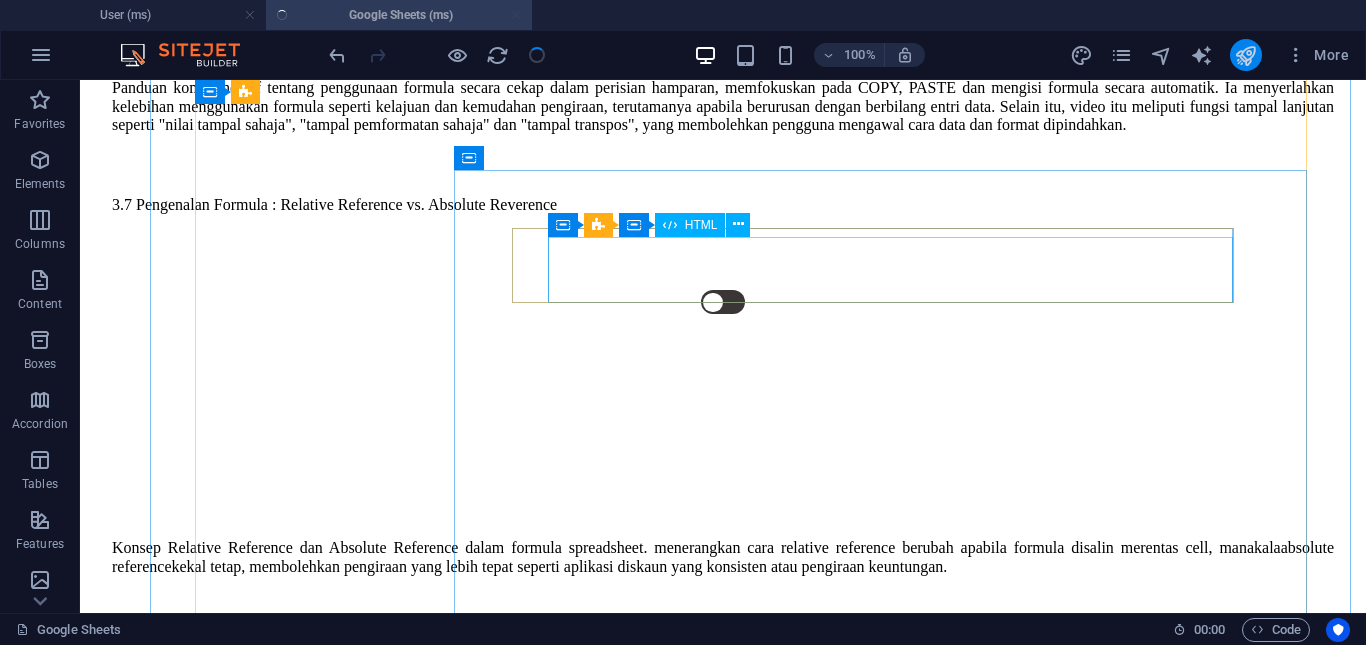 click at bounding box center [1245, 55] 